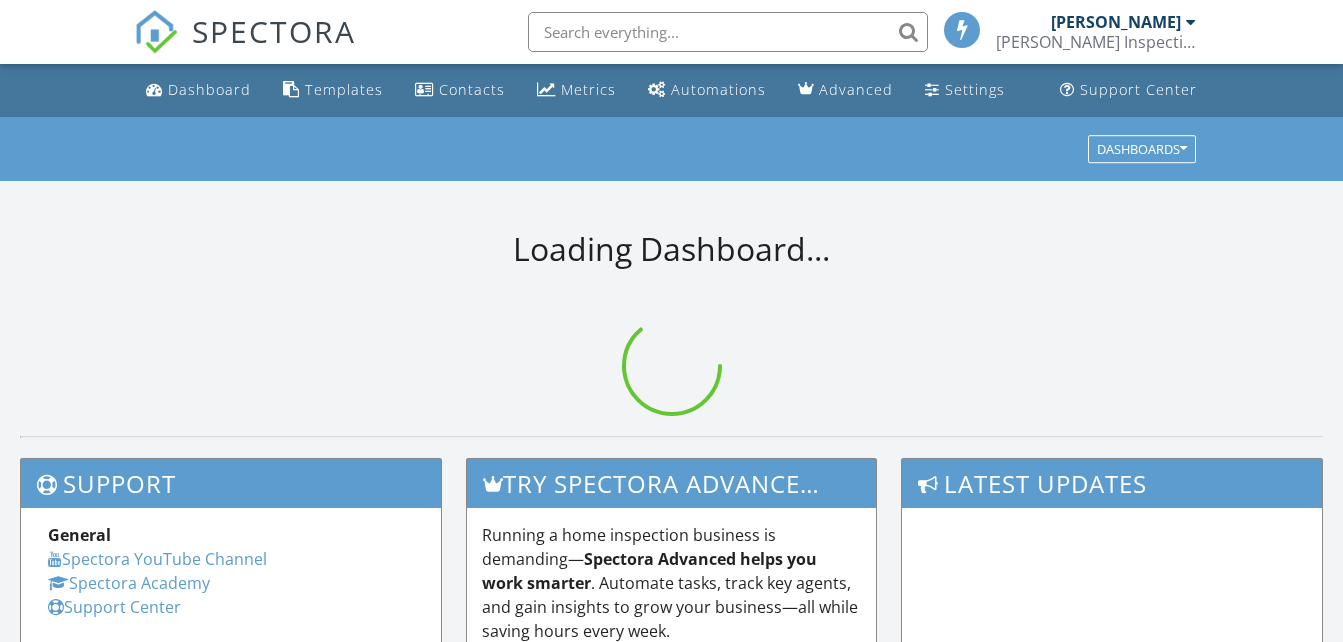 scroll, scrollTop: 0, scrollLeft: 0, axis: both 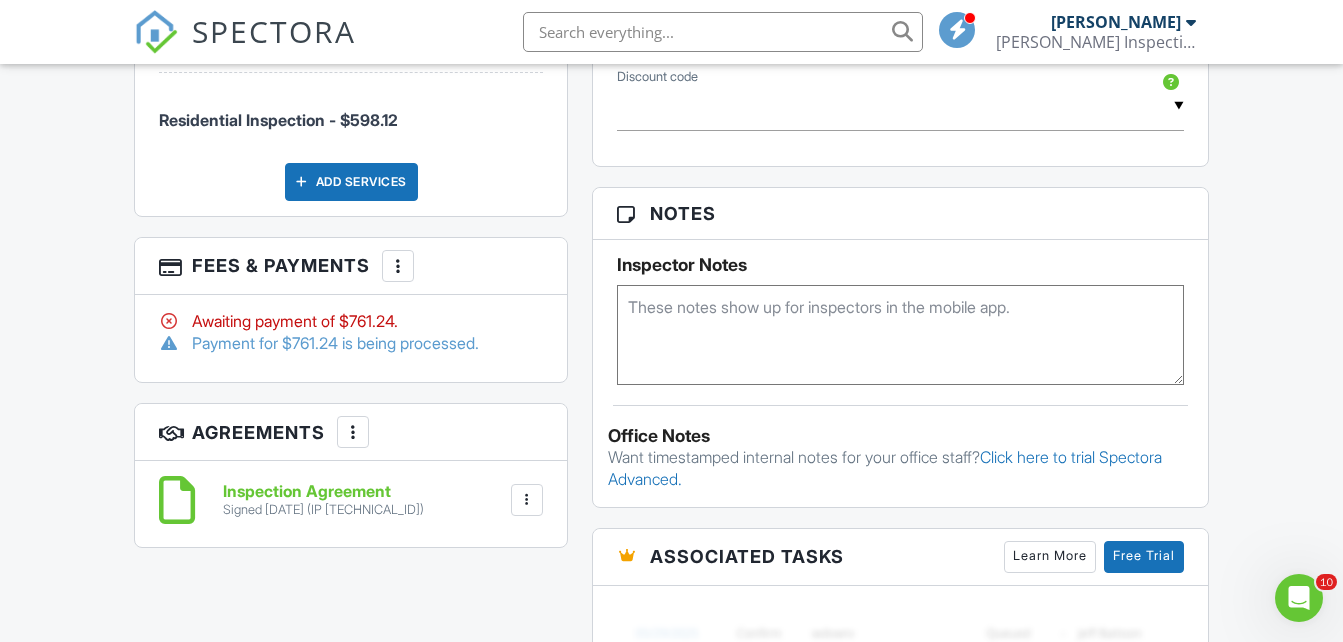 click on "Payment for $761.24 is being processed." at bounding box center (351, 343) 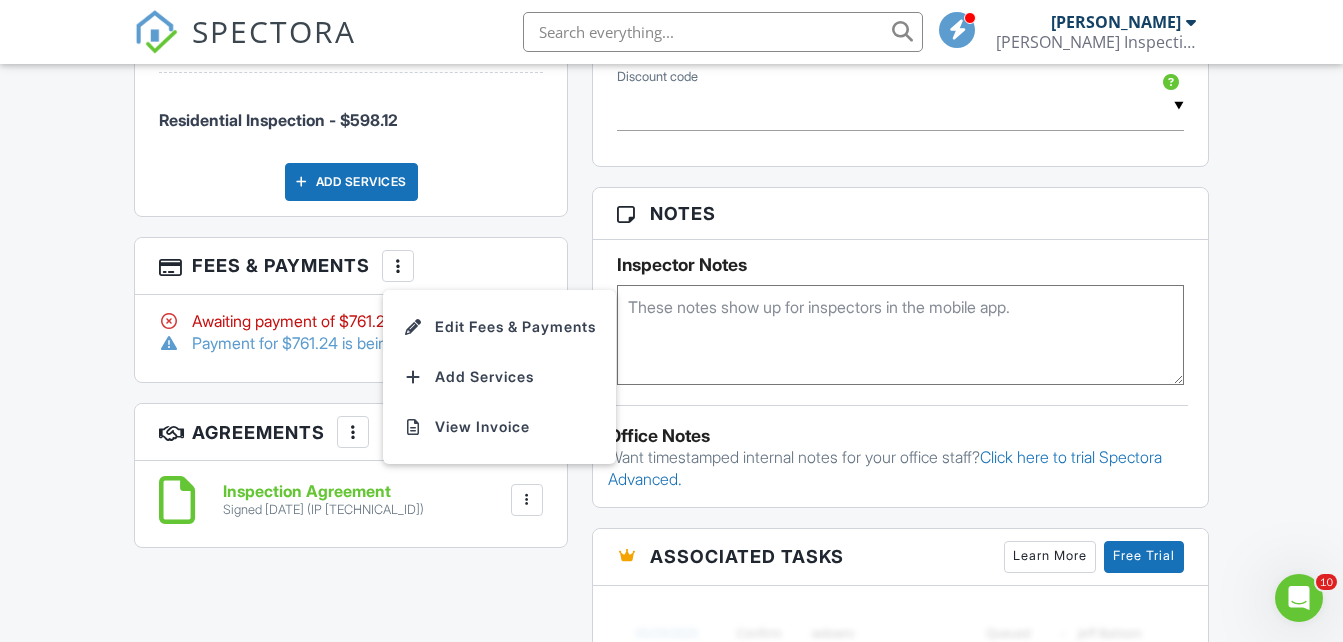 click on "Dashboard
Templates
Contacts
Metrics
Automations
Advanced
Settings
Support Center
Inspection Details
Client View
More
Property Details
Reschedule
Reorder / Copy
Share
Cancel
[GEOGRAPHIC_DATA]
Print Order
Convert to V9
View Change Log
[DATE]  5:30 pm
- 9:00 pm
[STREET_ADDRESS]
[GEOGRAPHIC_DATA], CA 92536
Built
1989
2400
sq. ft.
Lot Size
112820
sq.ft.
3
bedrooms
2.0
bathrooms
+ − Leaflet  |  © MapTiler   © OpenStreetMap contributors
All emails and texts are disabled for this inspection!
Turn on emails and texts
Turn on and Requeue Notifications
Reports
Locked
Attach
New
Standard Residential
Standard Residential Template" at bounding box center (671, 416) 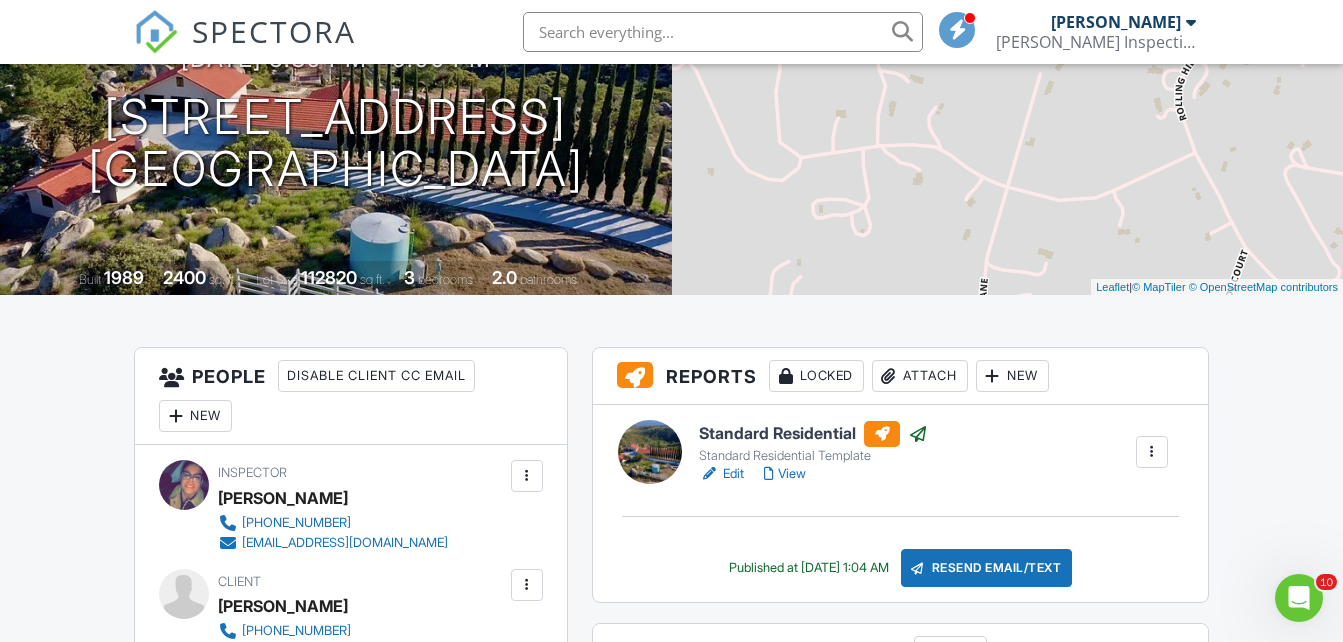 scroll, scrollTop: 236, scrollLeft: 0, axis: vertical 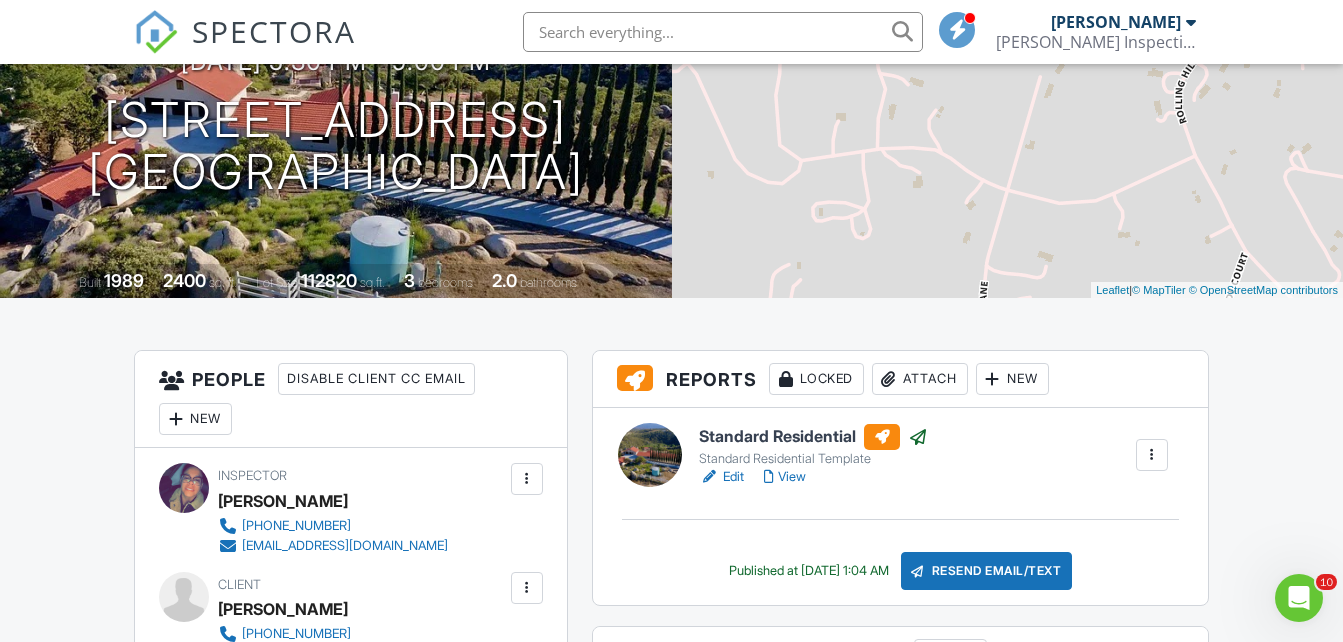 click on "Locked" at bounding box center (816, 379) 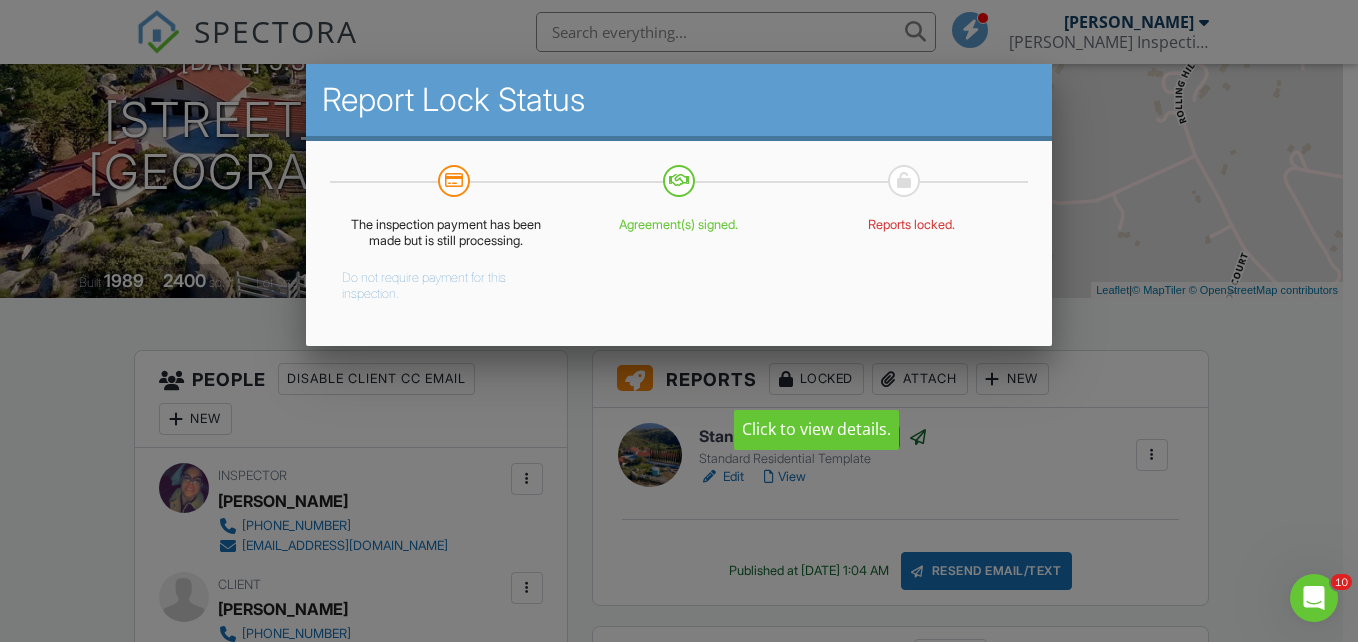 click at bounding box center [679, 301] 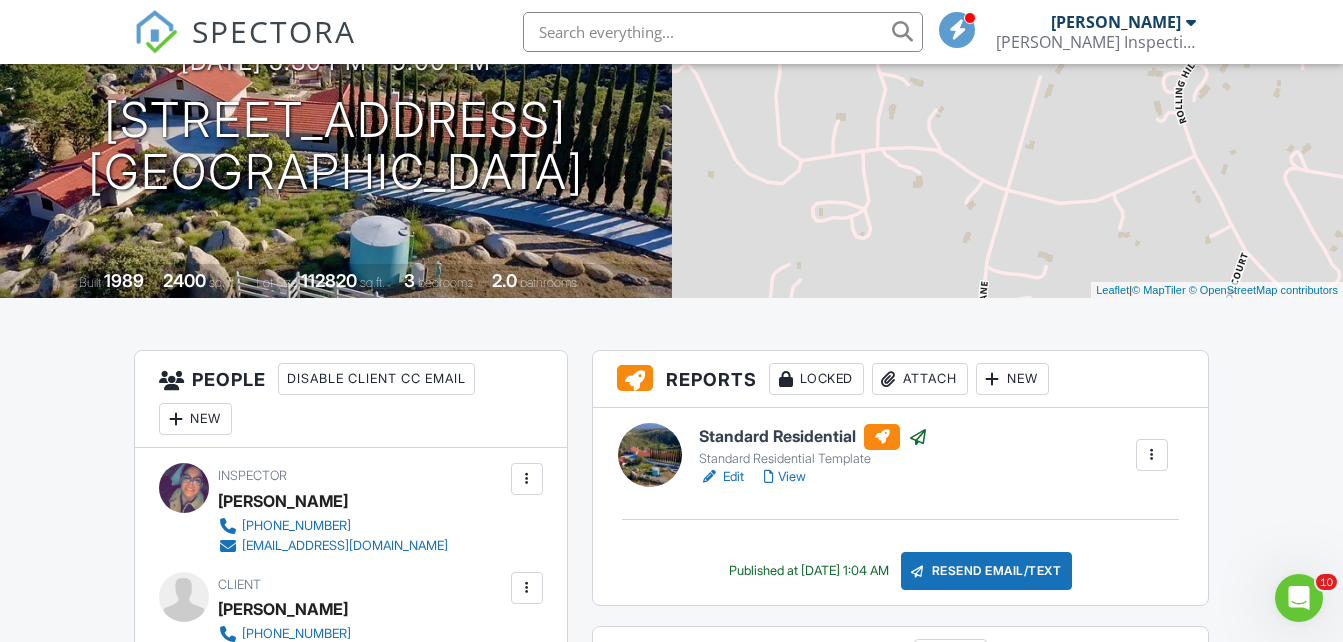 click 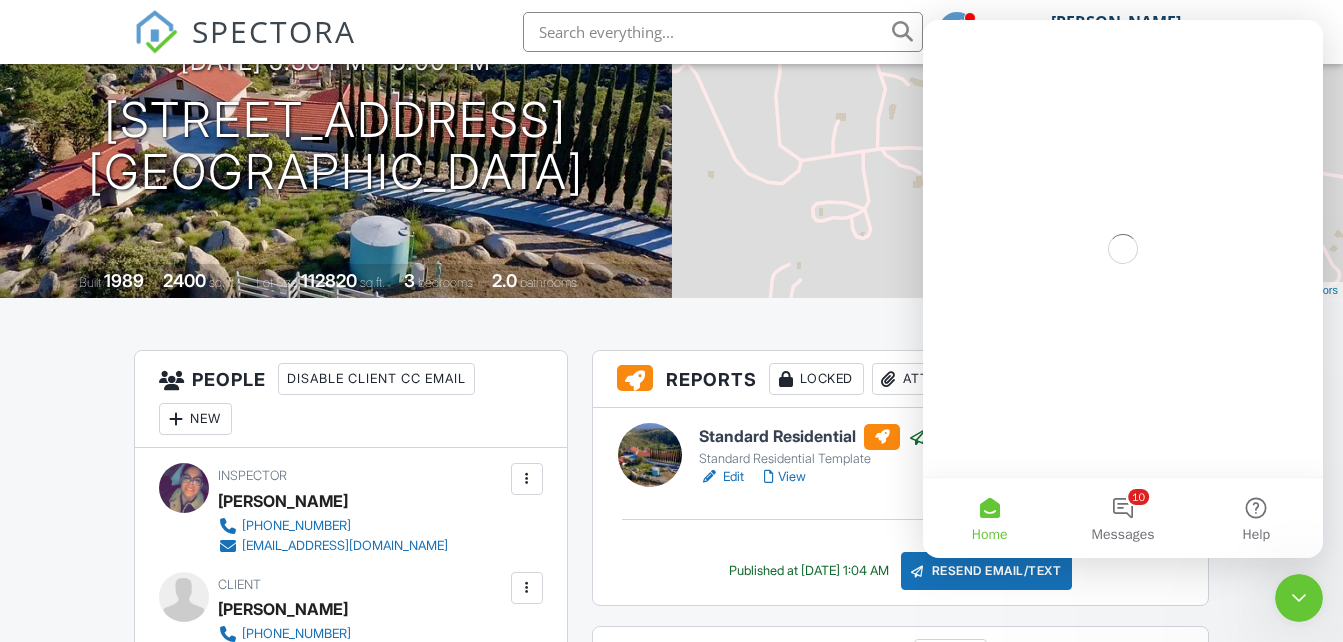 scroll, scrollTop: 0, scrollLeft: 0, axis: both 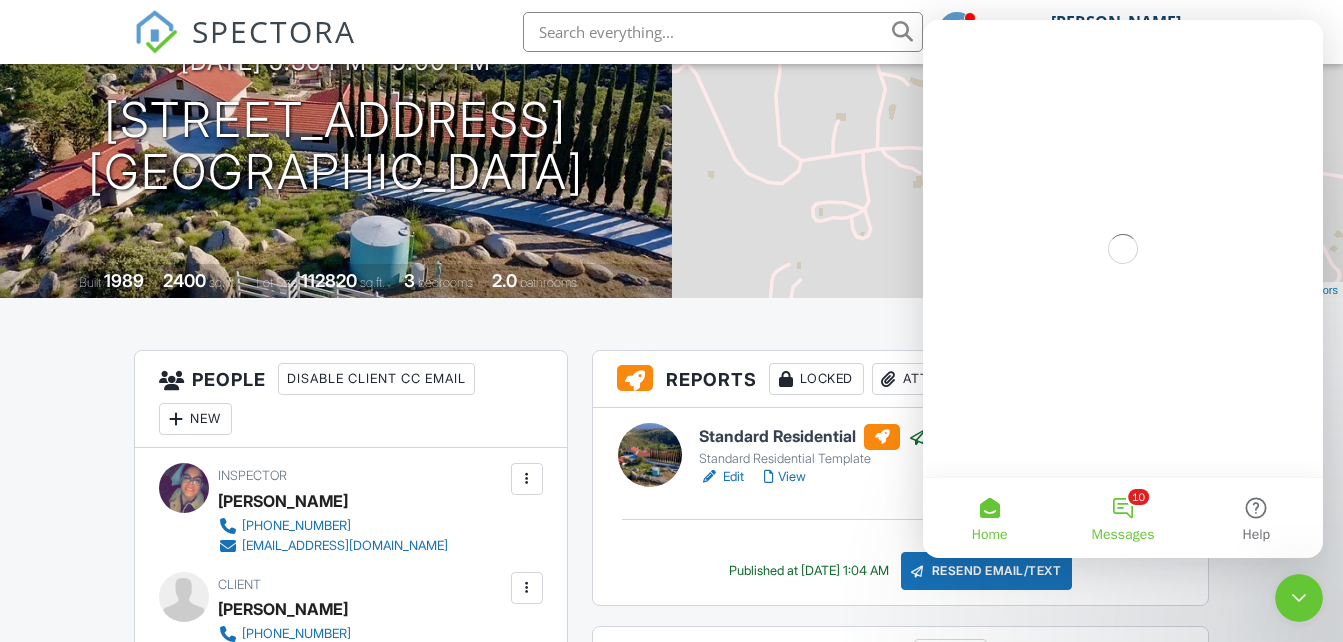 click on "Messages" at bounding box center (1123, 535) 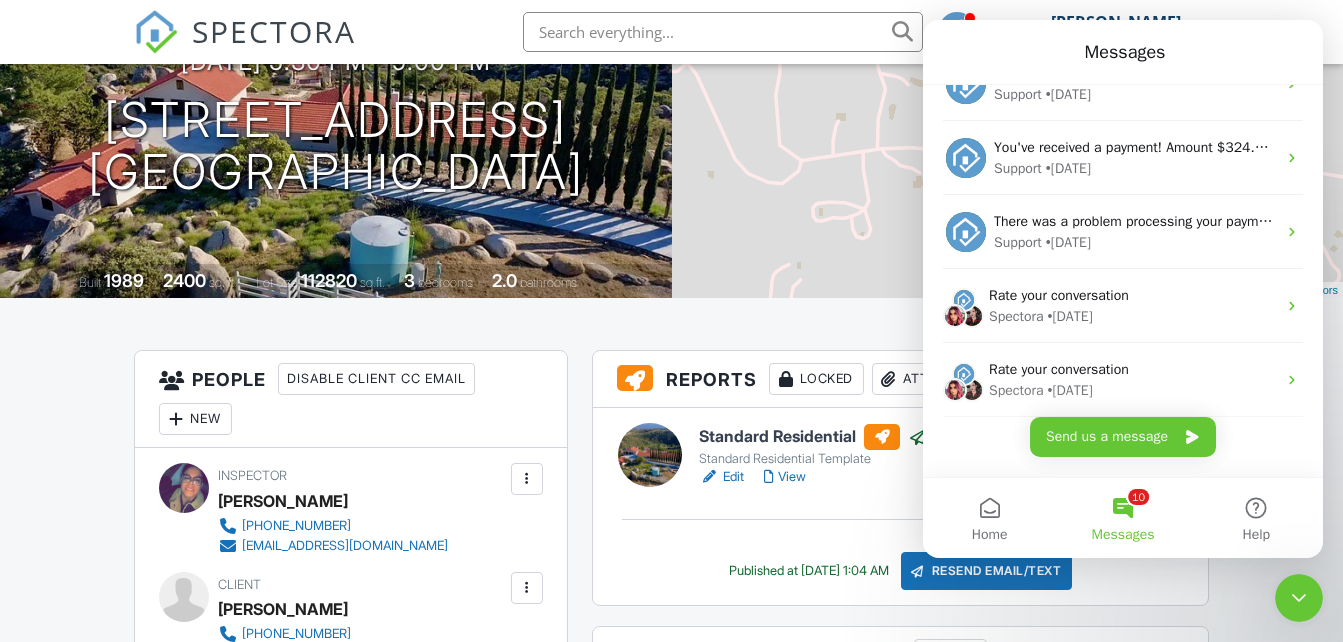 scroll, scrollTop: 428, scrollLeft: 0, axis: vertical 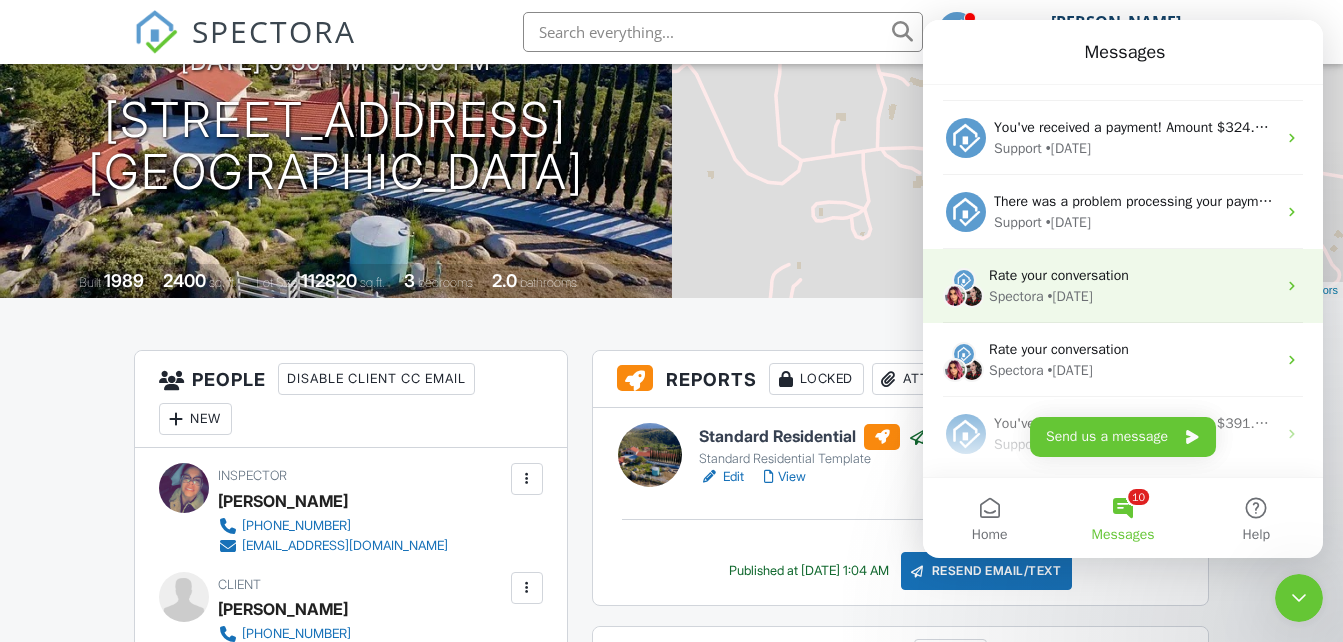 click on "Spectora •  [DATE]" at bounding box center (1132, 296) 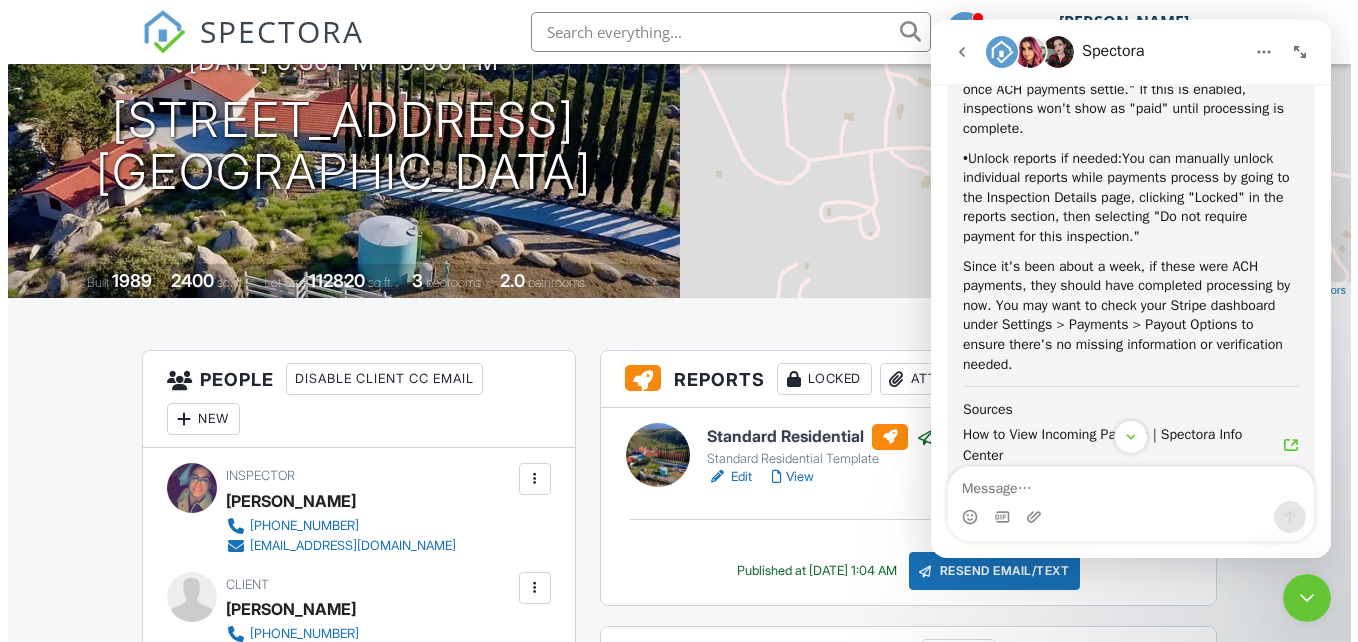 scroll, scrollTop: 906, scrollLeft: 0, axis: vertical 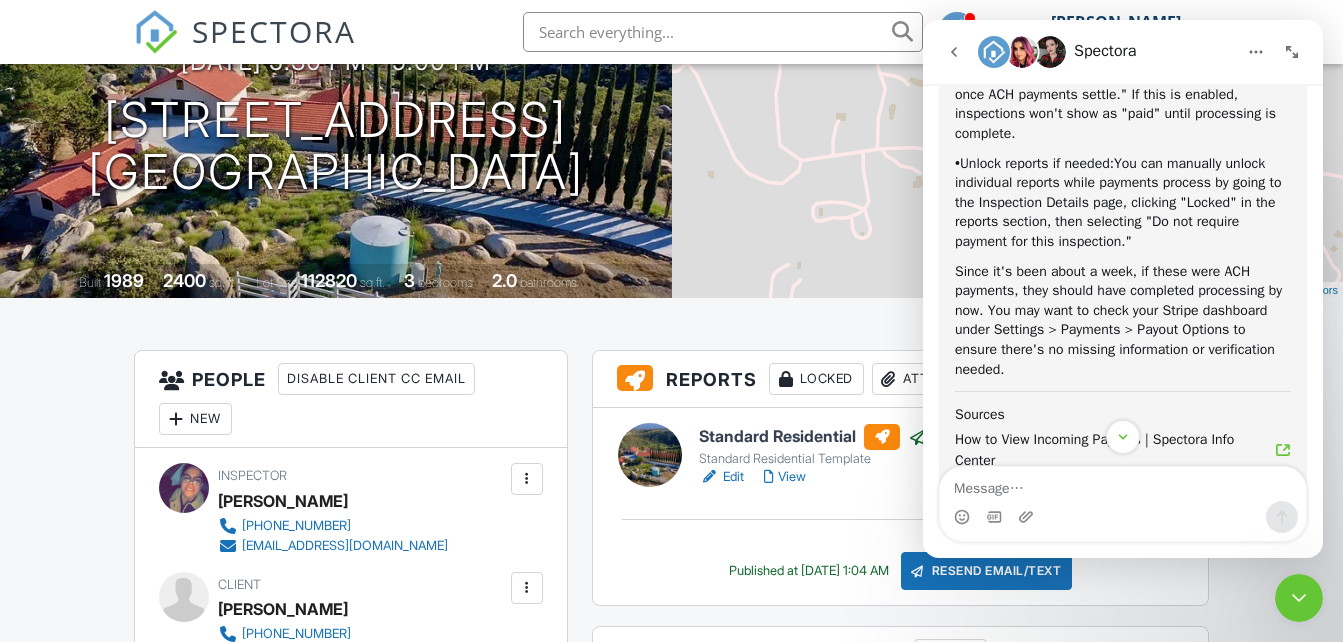 click on "Standard Residential
Standard Residential Template
Edit
View
Copy
View Log
RRB Log
Delete
Published at 07/27/2025  1:04 AM
Resend Email/Text" at bounding box center [900, 506] 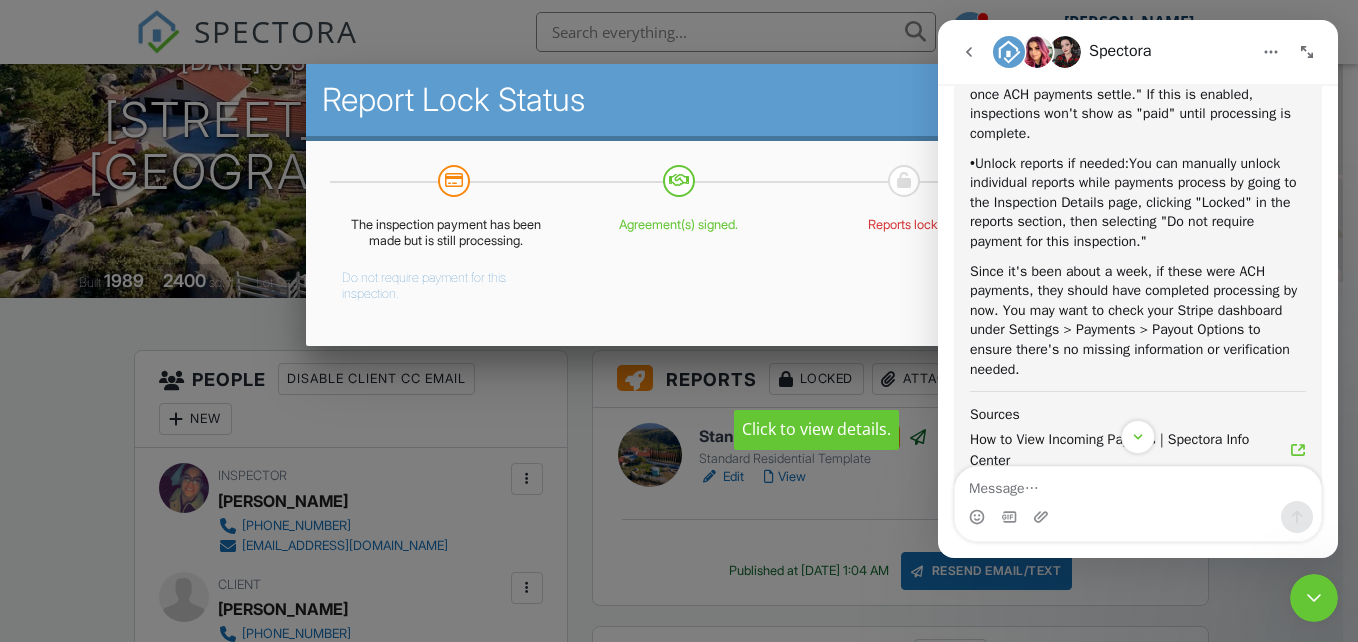 click on "The inspection payment has been made but is still processing.
Do not require payment for this inspection.
Agreement(s) signed.
Reports locked." at bounding box center [679, 259] 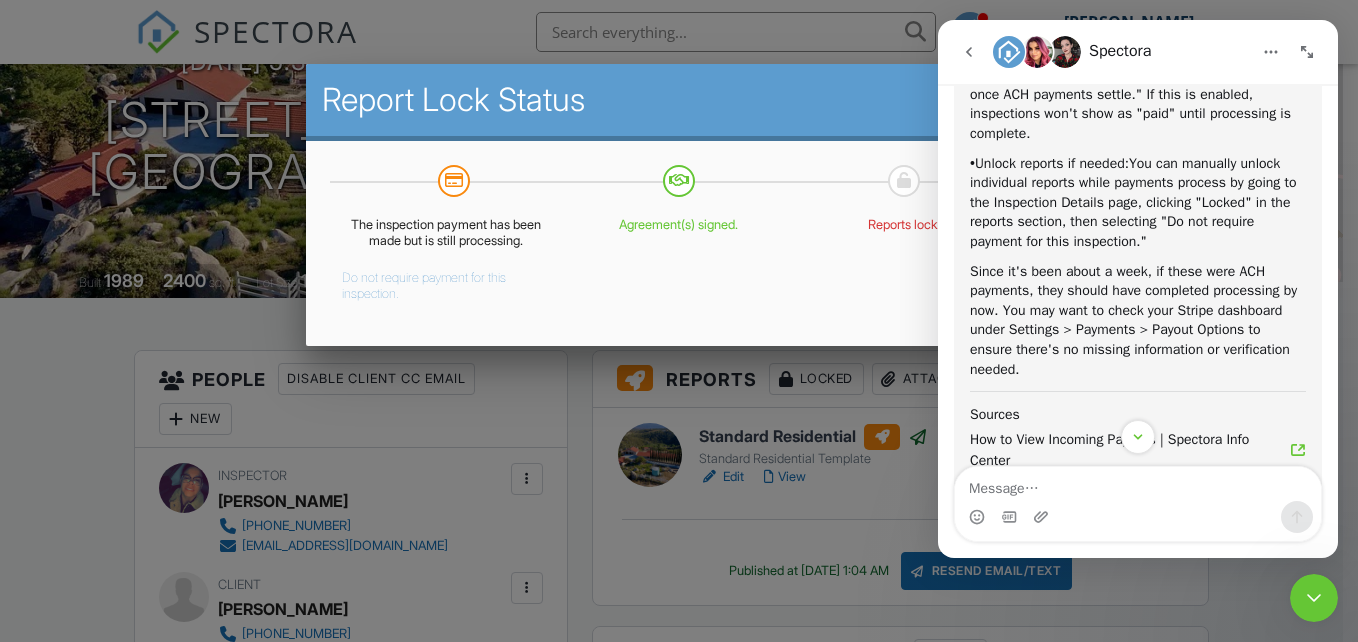 click 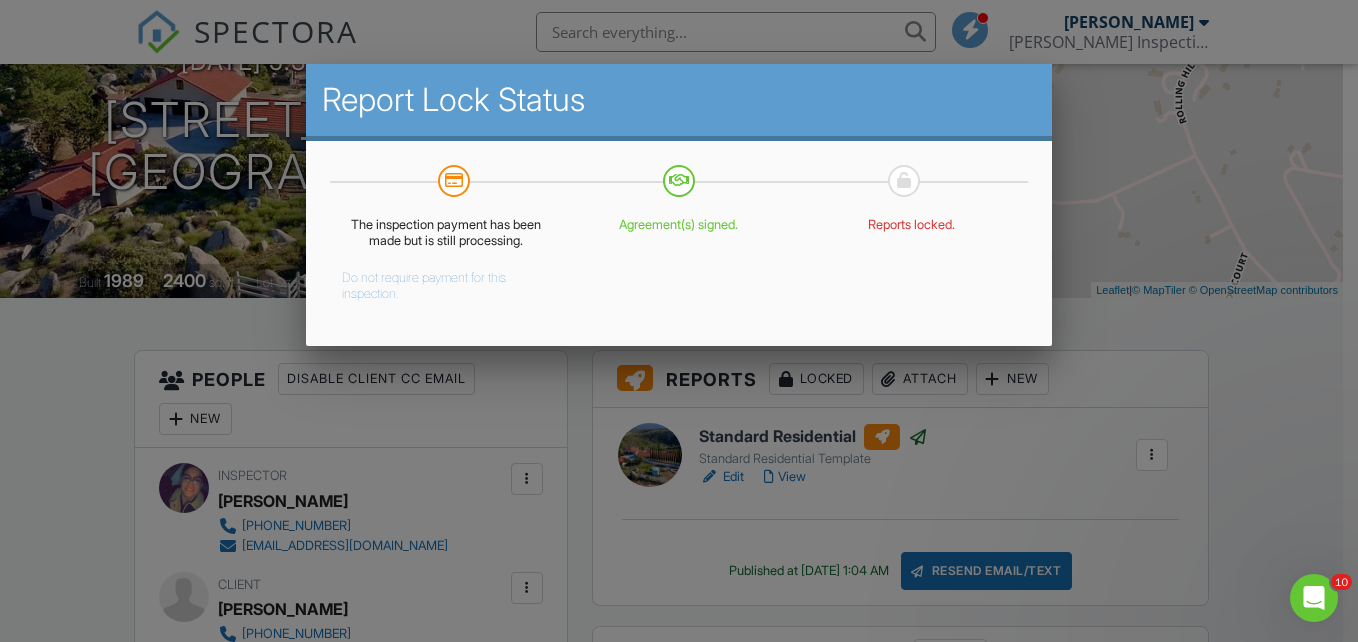 scroll, scrollTop: 0, scrollLeft: 0, axis: both 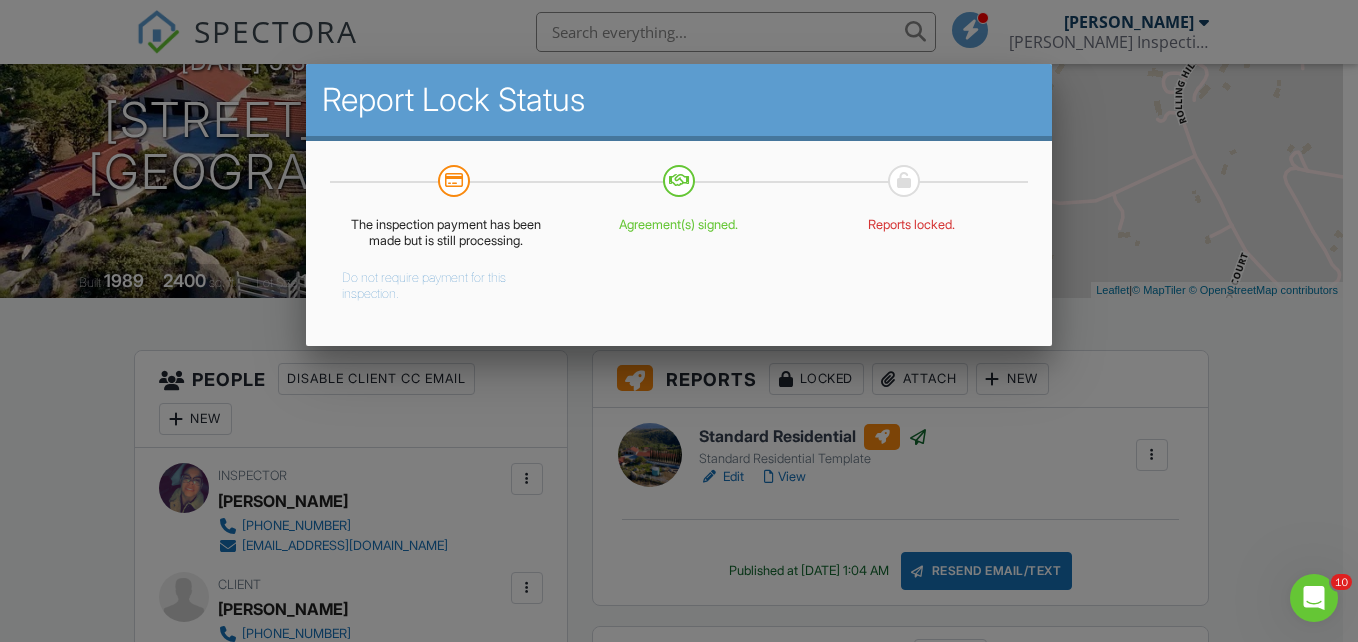 click at bounding box center (679, 301) 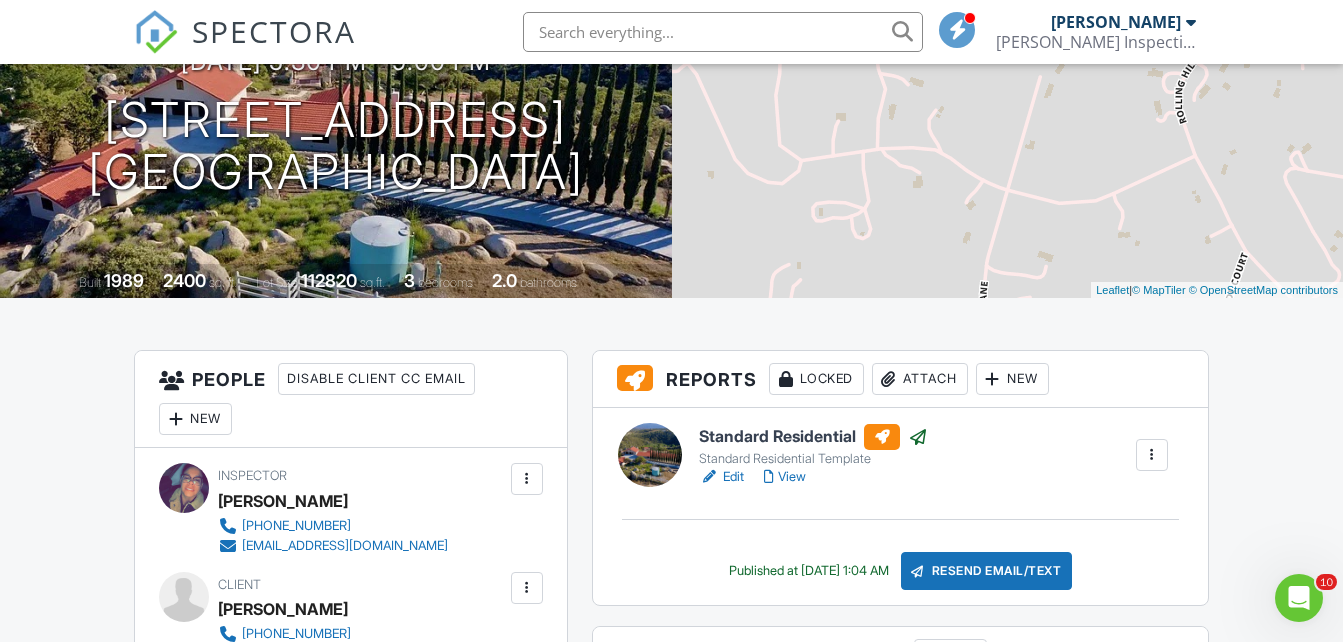 click at bounding box center (1152, 455) 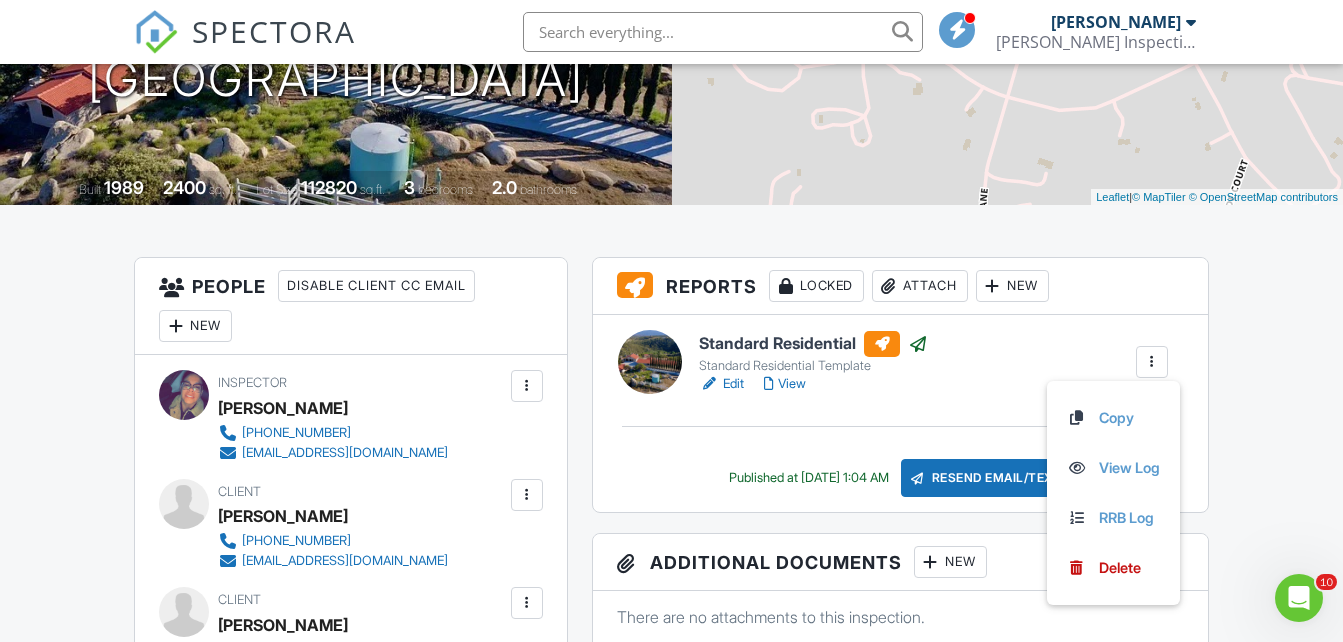 scroll, scrollTop: 332, scrollLeft: 0, axis: vertical 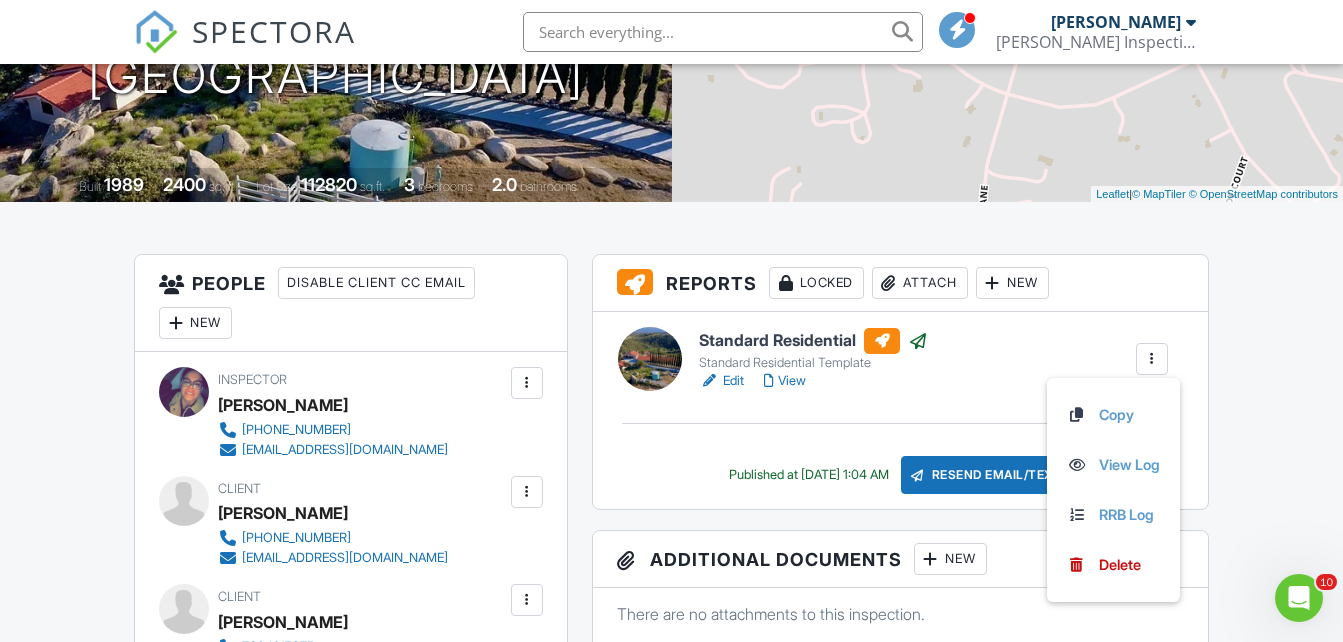 click on "Dashboard
Templates
Contacts
Metrics
Automations
Advanced
Settings
Support Center
Inspection Details
Client View
More
Property Details
Reschedule
Reorder / Copy
Share
Cancel
Delete
Print Order
Convert to V9
View Change Log
07/24/2025  5:30 pm
- 9:00 pm
41482 Rocky Ridge Ct
Aguanga, CA 92536
Built
1989
2400
sq. ft.
Lot Size
112820
sq.ft.
3
bedrooms
2.0
bathrooms
+ − Leaflet  |  © MapTiler   © OpenStreetMap contributors
All emails and texts are disabled for this inspection!
Turn on emails and texts
Turn on and Requeue Notifications
Reports
Locked
Attach
New
Standard Residential
Standard Residential Template" at bounding box center (671, 1344) 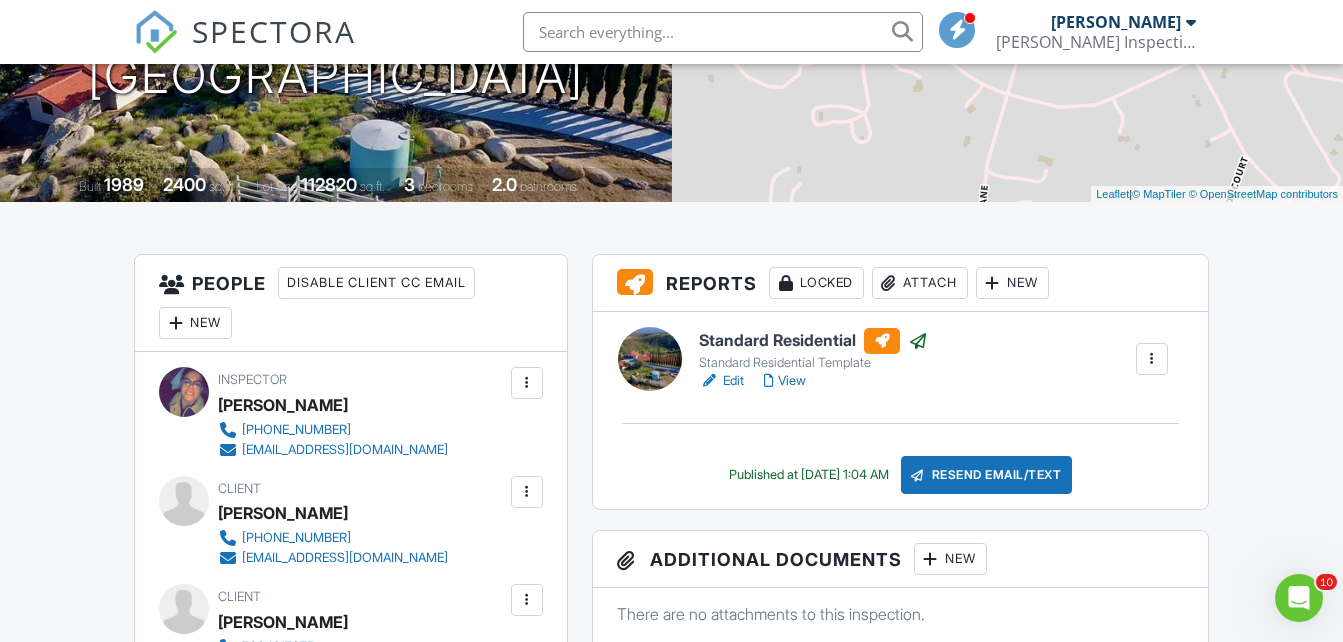 click on "Locked" at bounding box center (816, 283) 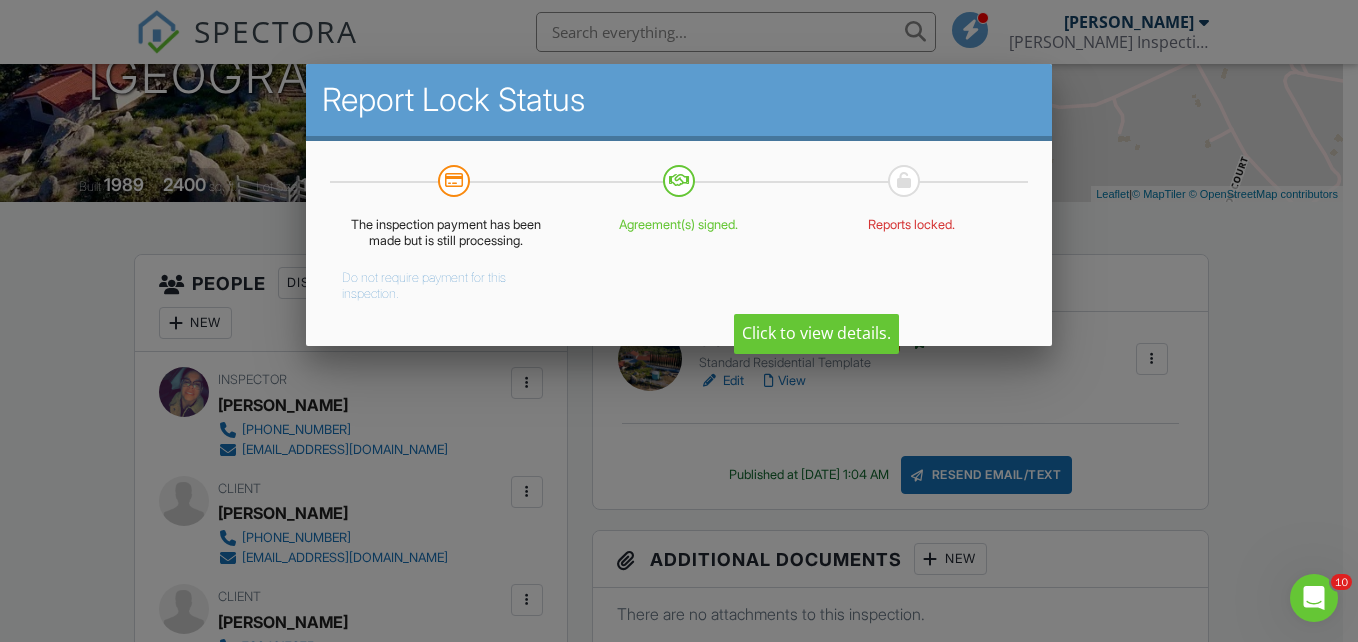 click at bounding box center (679, 301) 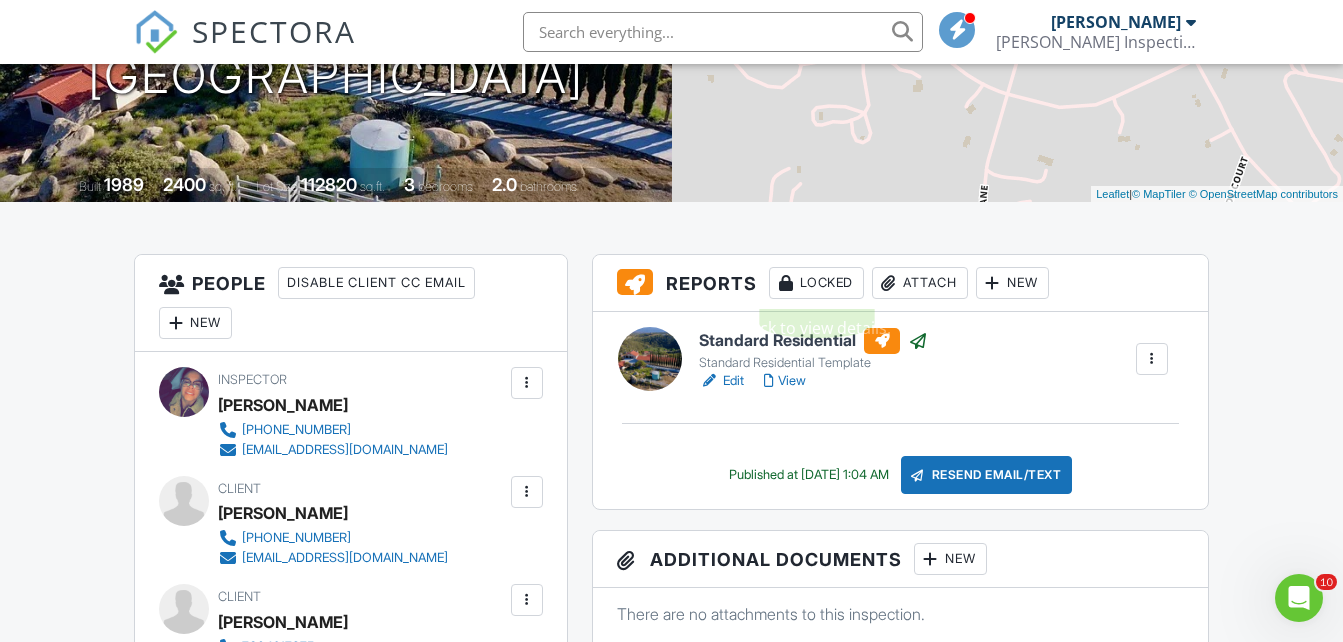 click 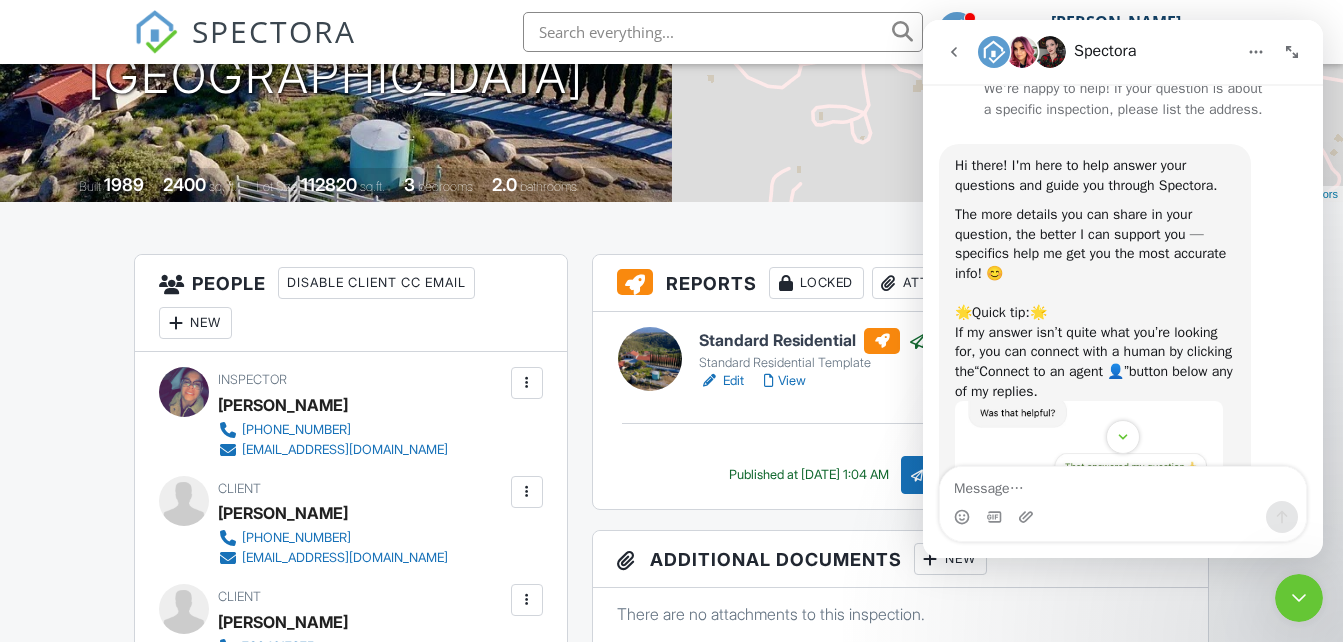 scroll, scrollTop: 0, scrollLeft: 0, axis: both 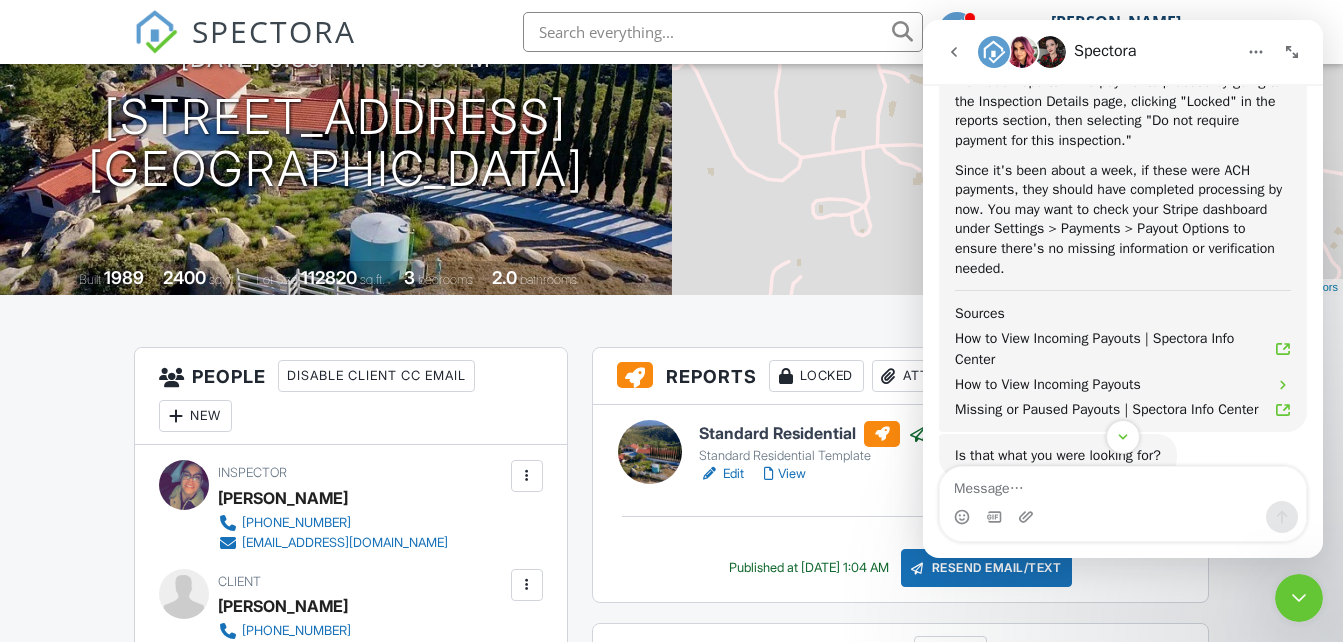 click on "Locked" at bounding box center (816, 376) 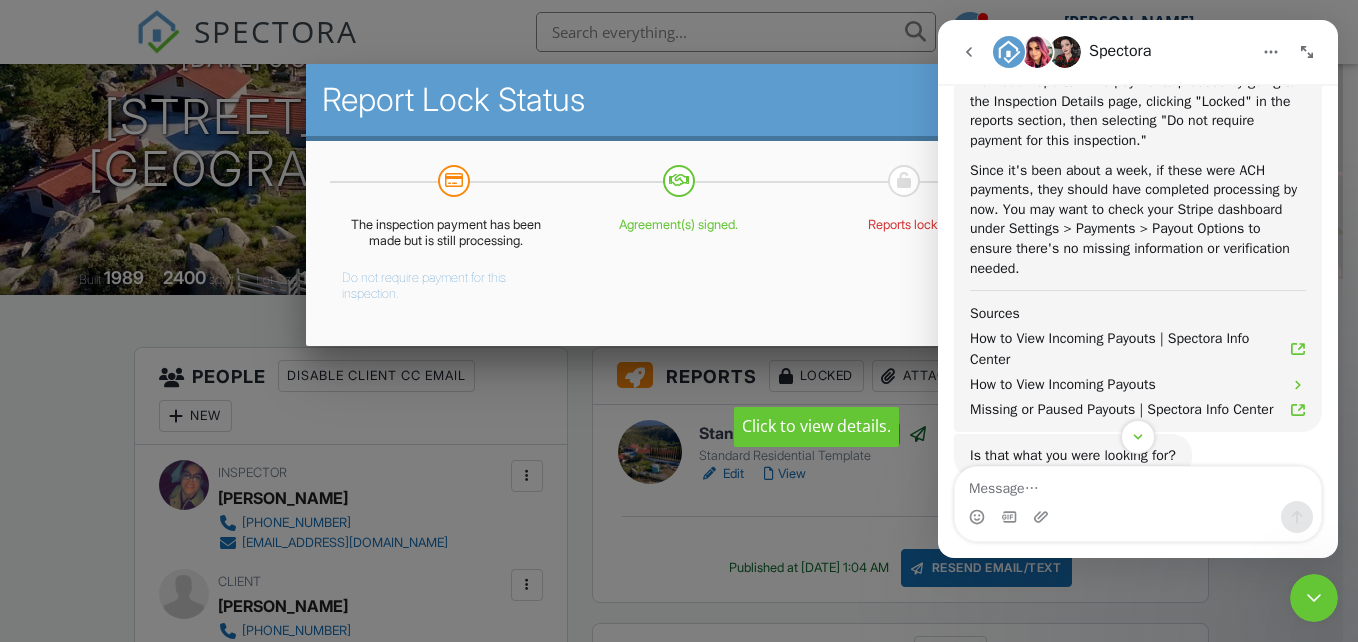 click at bounding box center [1314, 598] 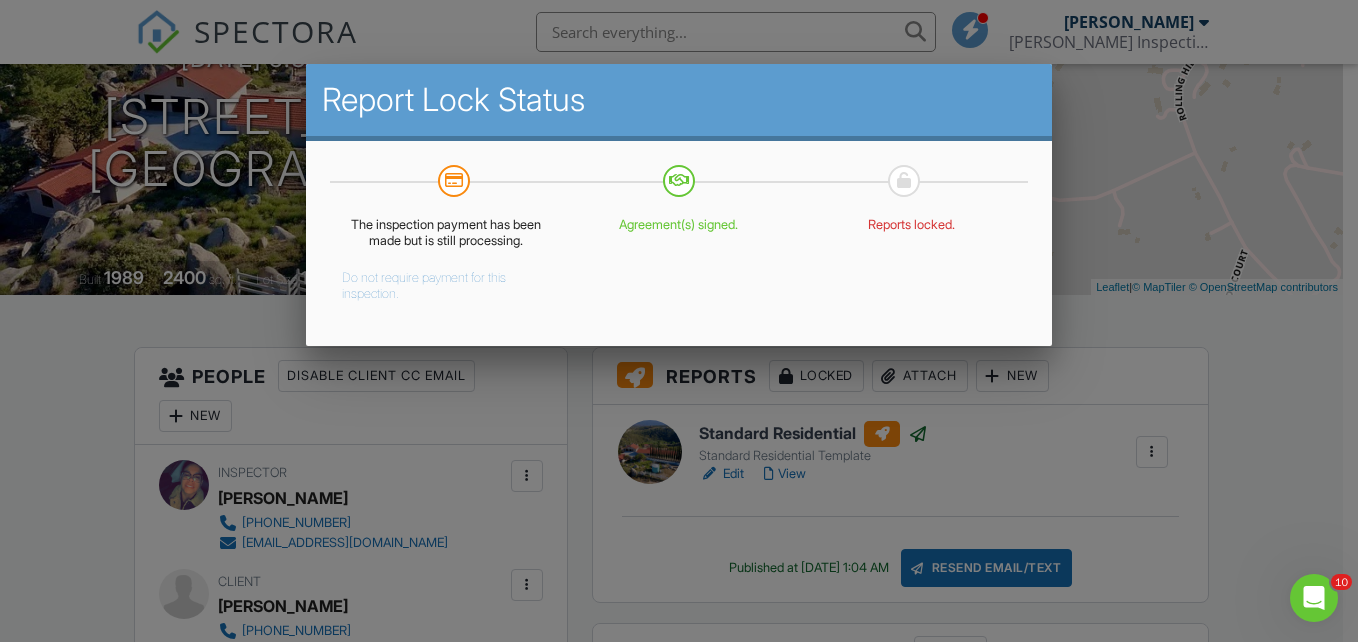 click at bounding box center (679, 301) 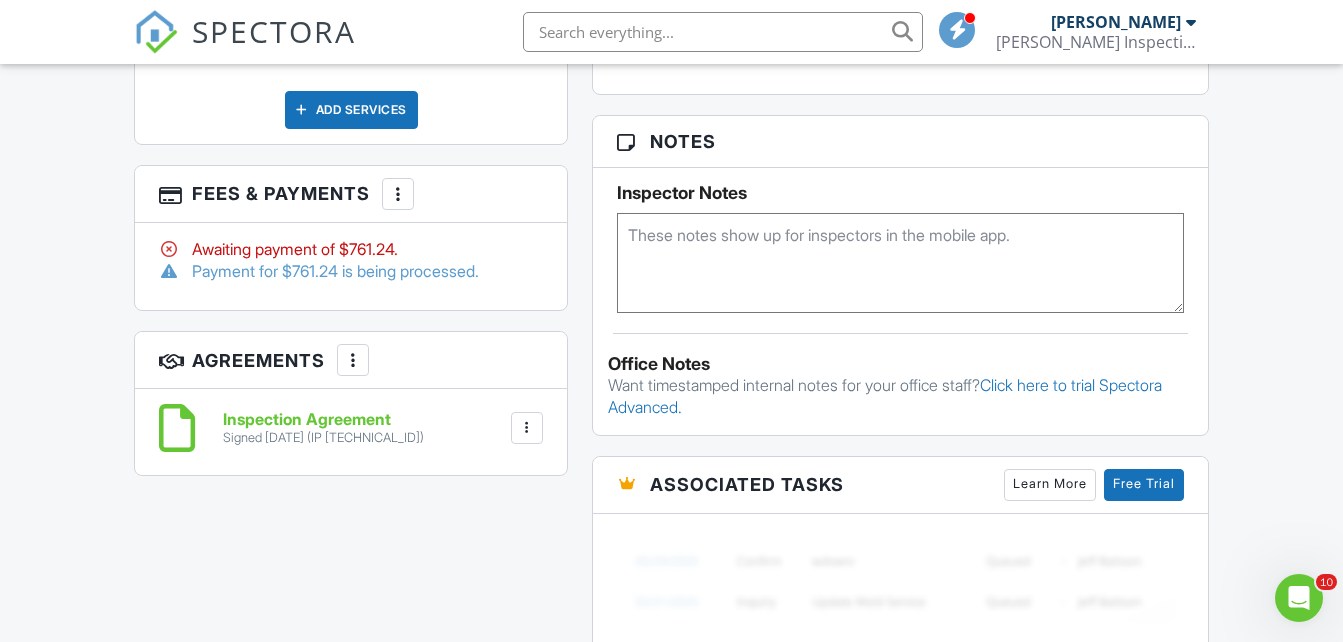scroll, scrollTop: 1307, scrollLeft: 0, axis: vertical 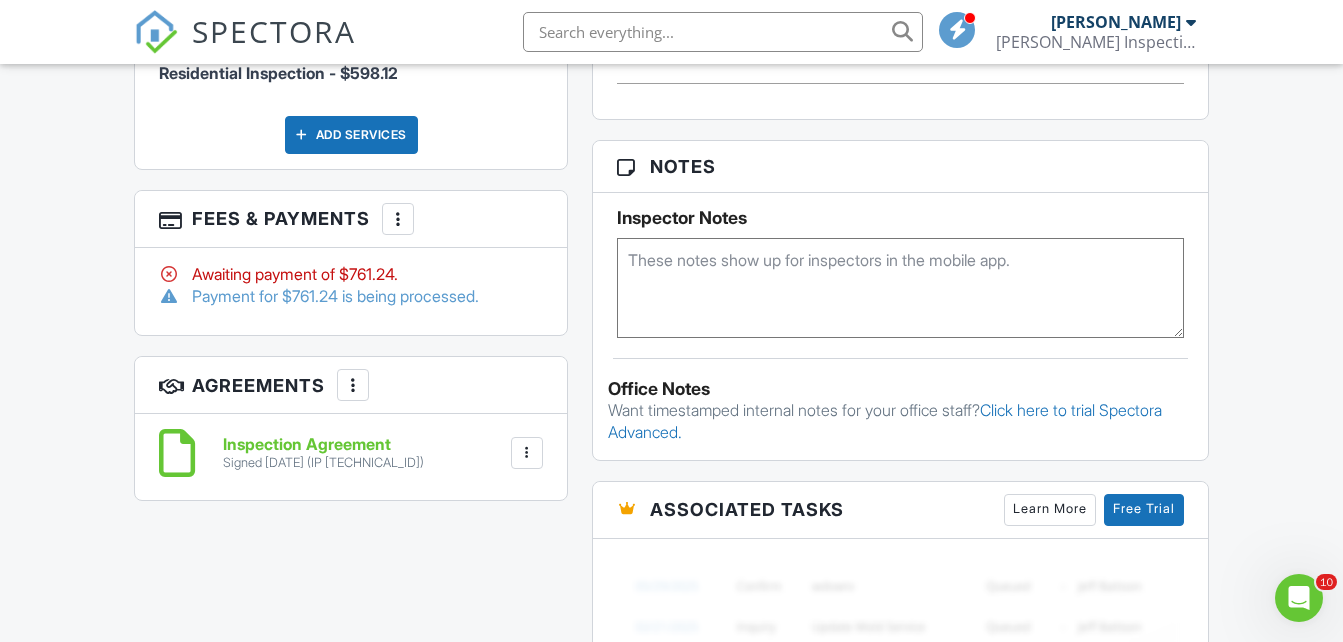 click on "More" at bounding box center (398, 219) 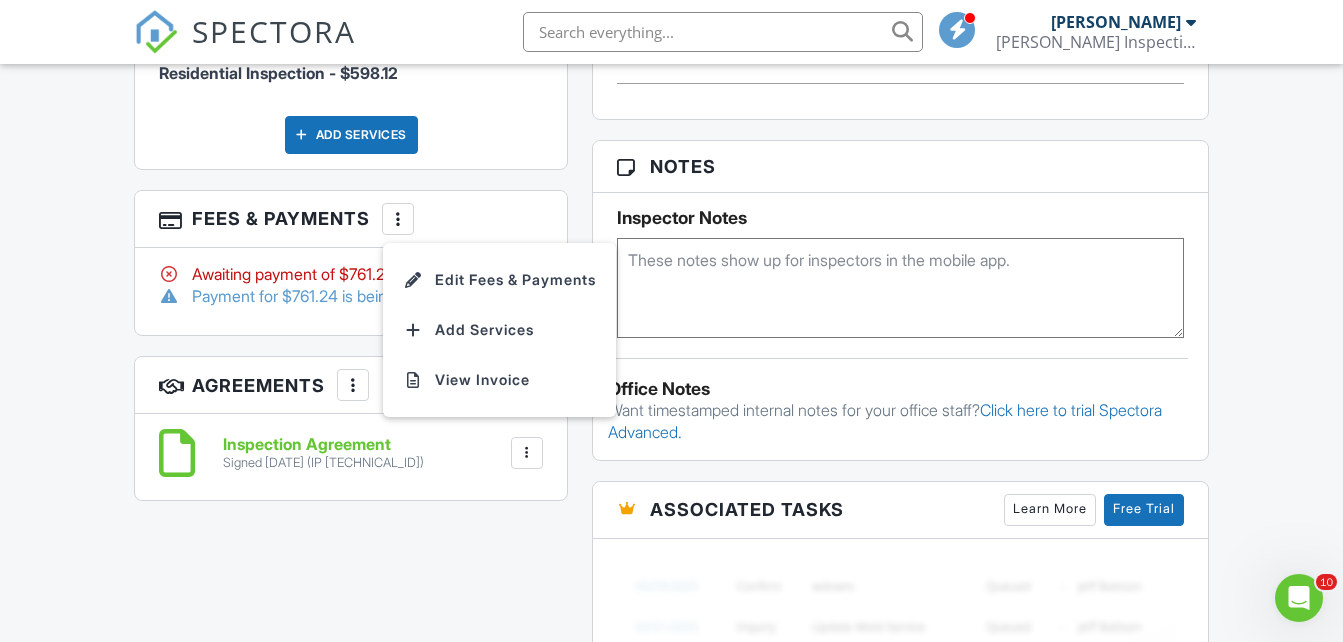 click on "Dashboard
Templates
Contacts
Metrics
Automations
Advanced
Settings
Support Center
Inspection Details
Client View
More
Property Details
Reschedule
Reorder / Copy
Share
Cancel
Delete
Print Order
Convert to V9
View Change Log
07/24/2025  5:30 pm
- 9:00 pm
41482 Rocky Ridge Ct
Aguanga, CA 92536
Built
1989
2400
sq. ft.
Lot Size
112820
sq.ft.
3
bedrooms
2.0
bathrooms
+ − Leaflet  |  © MapTiler   © OpenStreetMap contributors
All emails and texts are disabled for this inspection!
Turn on emails and texts
Turn on and Requeue Notifications
Reports
Locked
Attach
New
Standard Residential
Standard Residential Template" at bounding box center [671, 369] 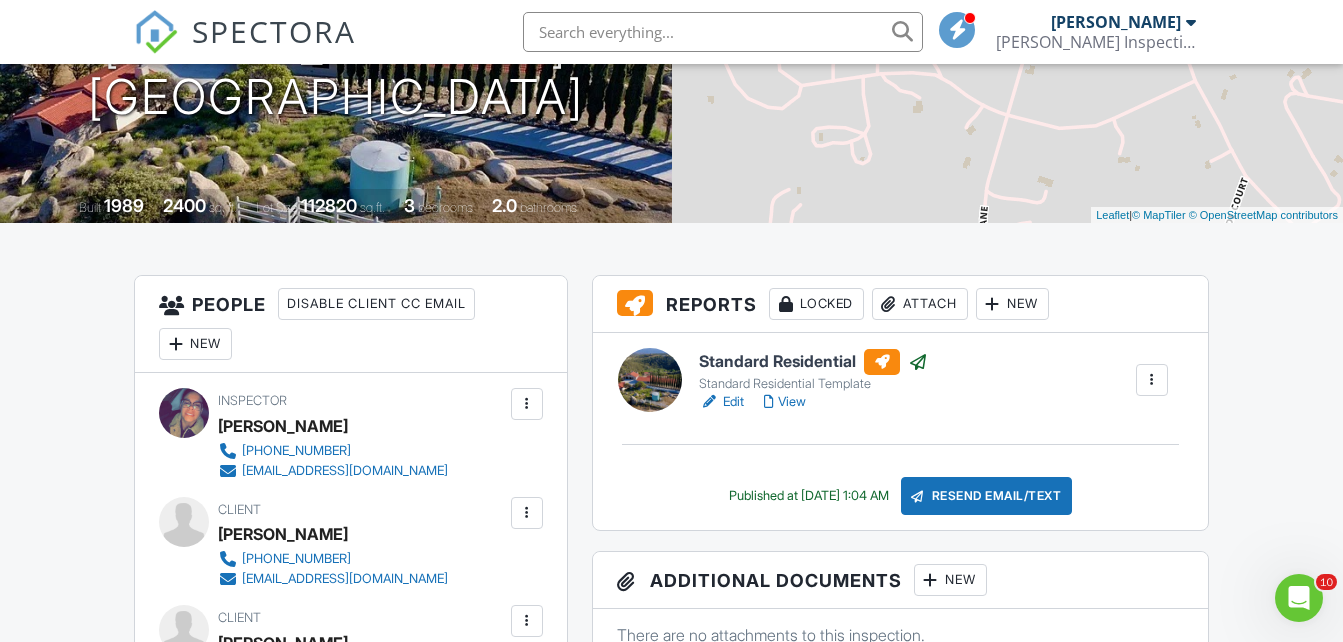 scroll, scrollTop: 307, scrollLeft: 0, axis: vertical 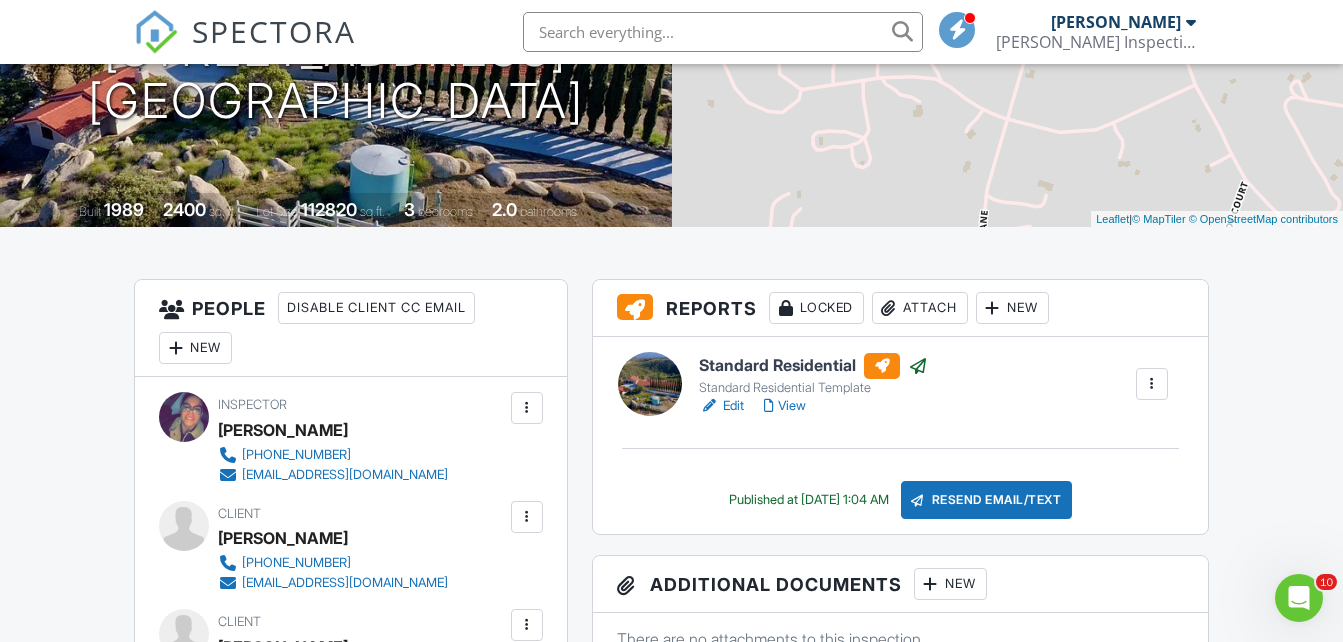 click on "Locked" at bounding box center (816, 308) 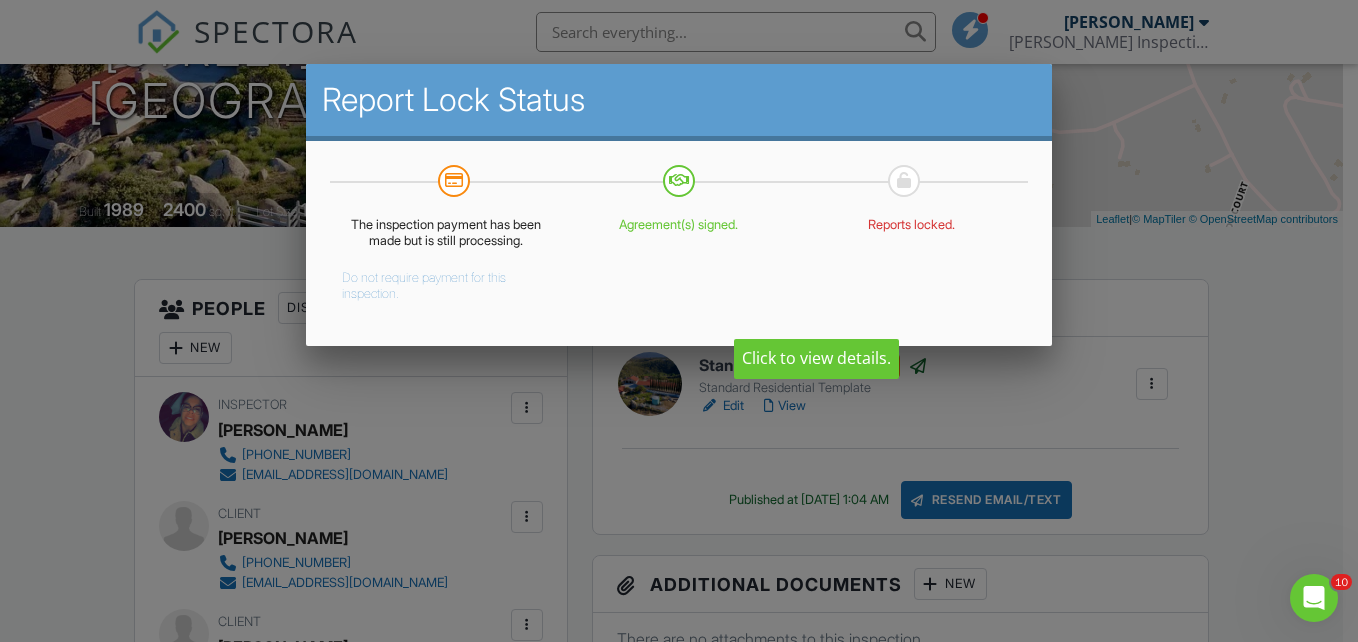 click on "The inspection payment has been made but is still processing.
Do not require payment for this inspection.
Agreement(s) signed.
Reports locked." at bounding box center (679, 259) 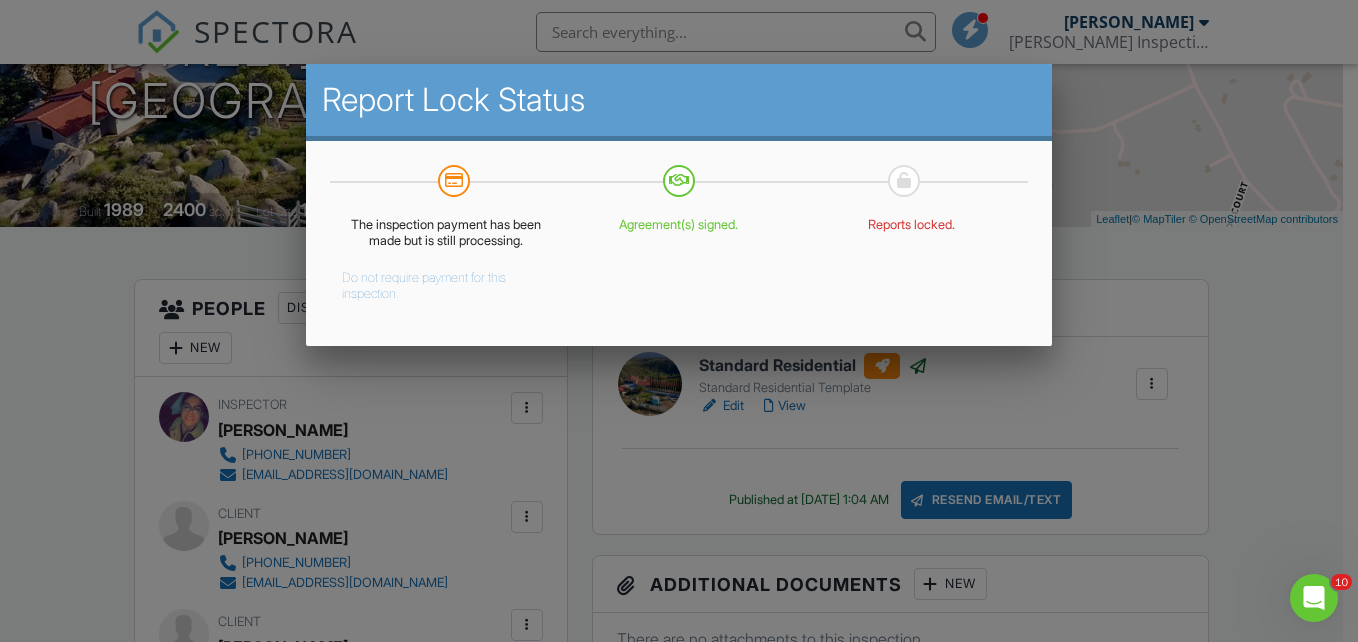 click at bounding box center (679, 301) 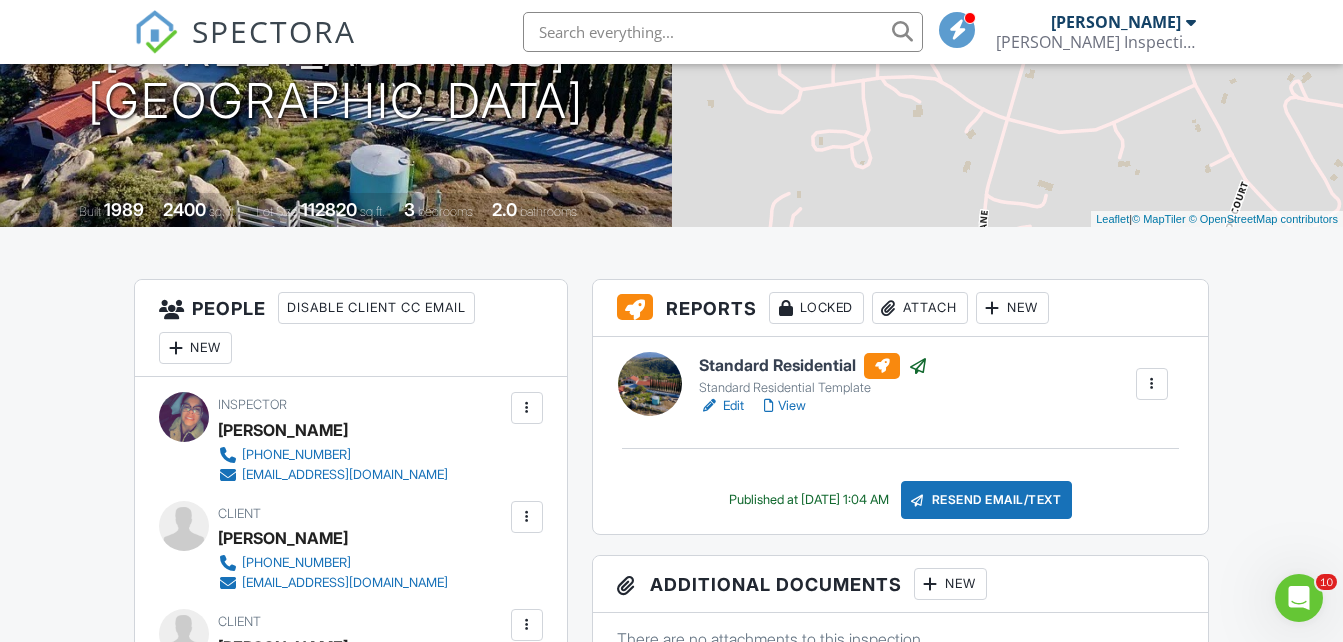 click on "Standard Residential Template" at bounding box center (813, 388) 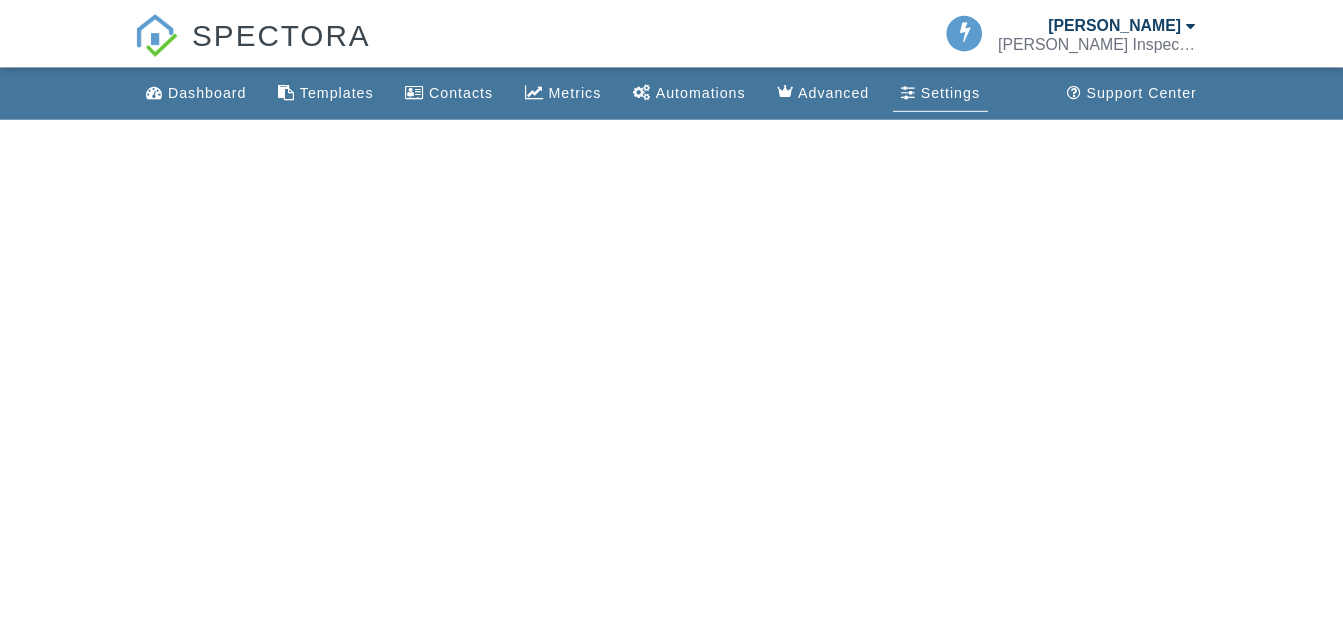 scroll, scrollTop: 0, scrollLeft: 0, axis: both 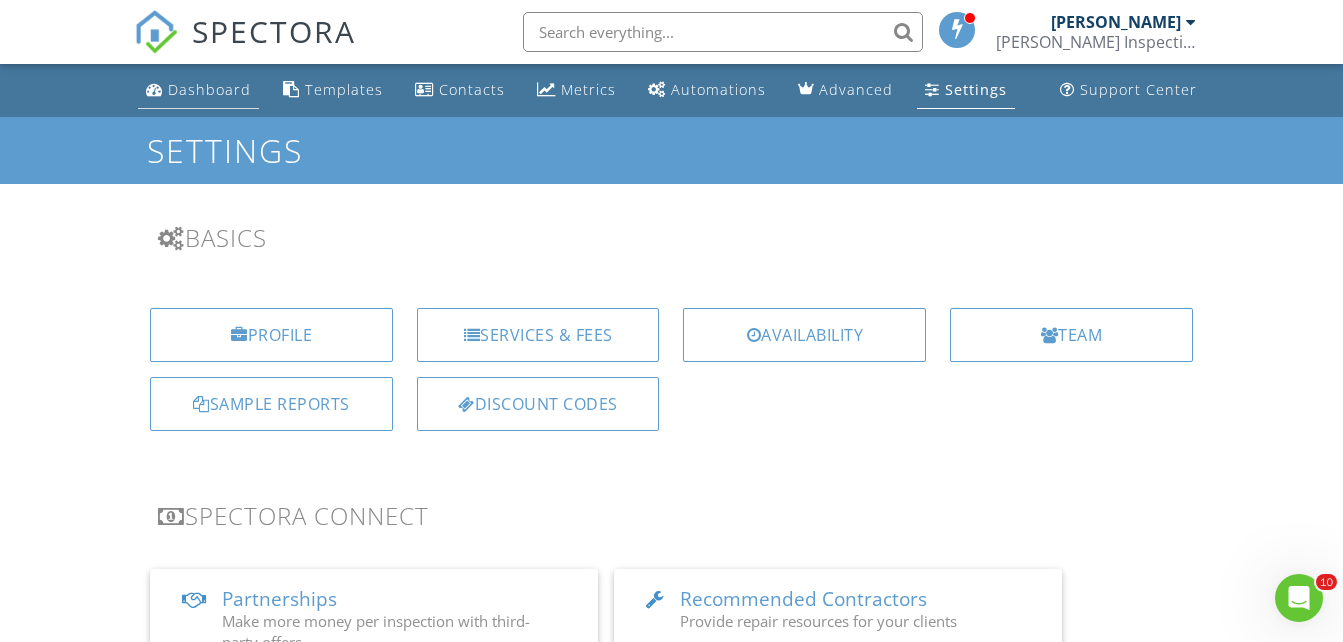 click on "Dashboard" at bounding box center (198, 90) 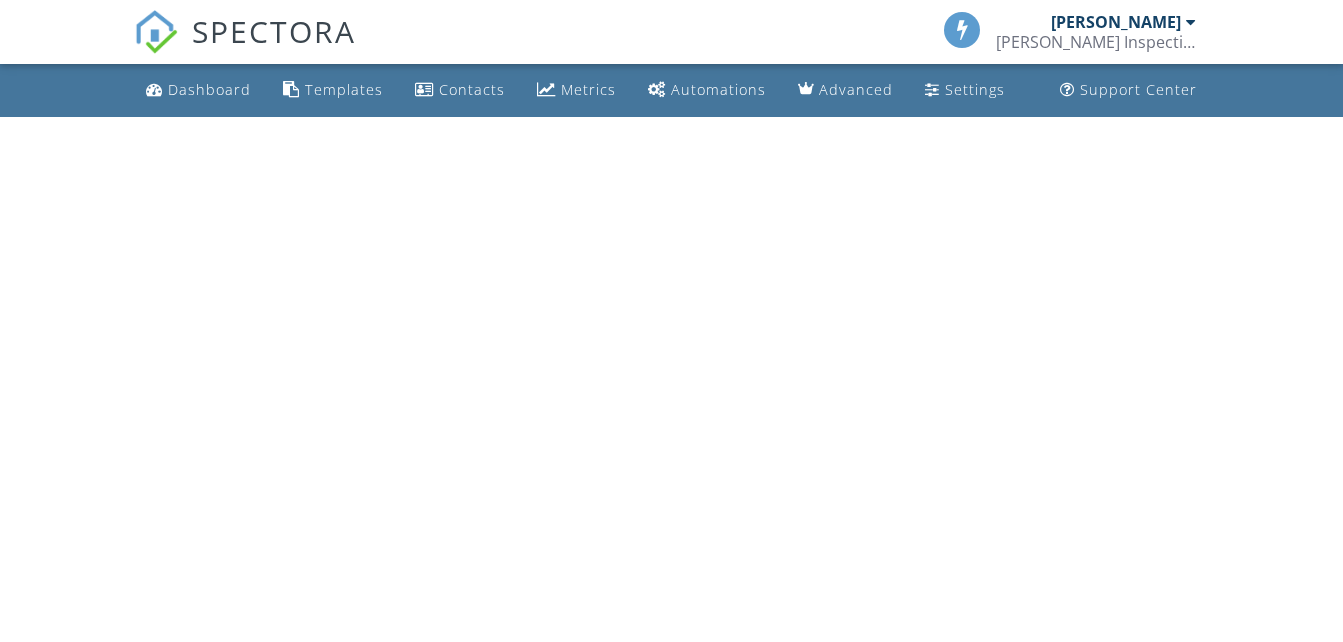 scroll, scrollTop: 0, scrollLeft: 0, axis: both 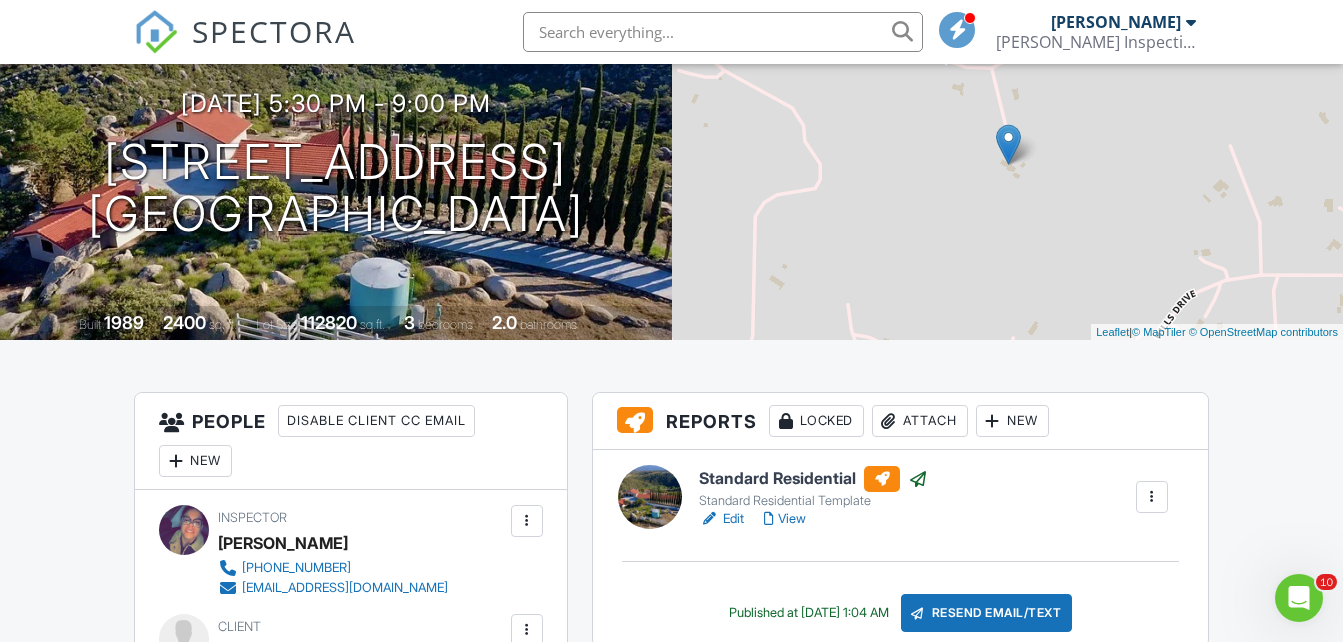 click on "Locked" at bounding box center (816, 421) 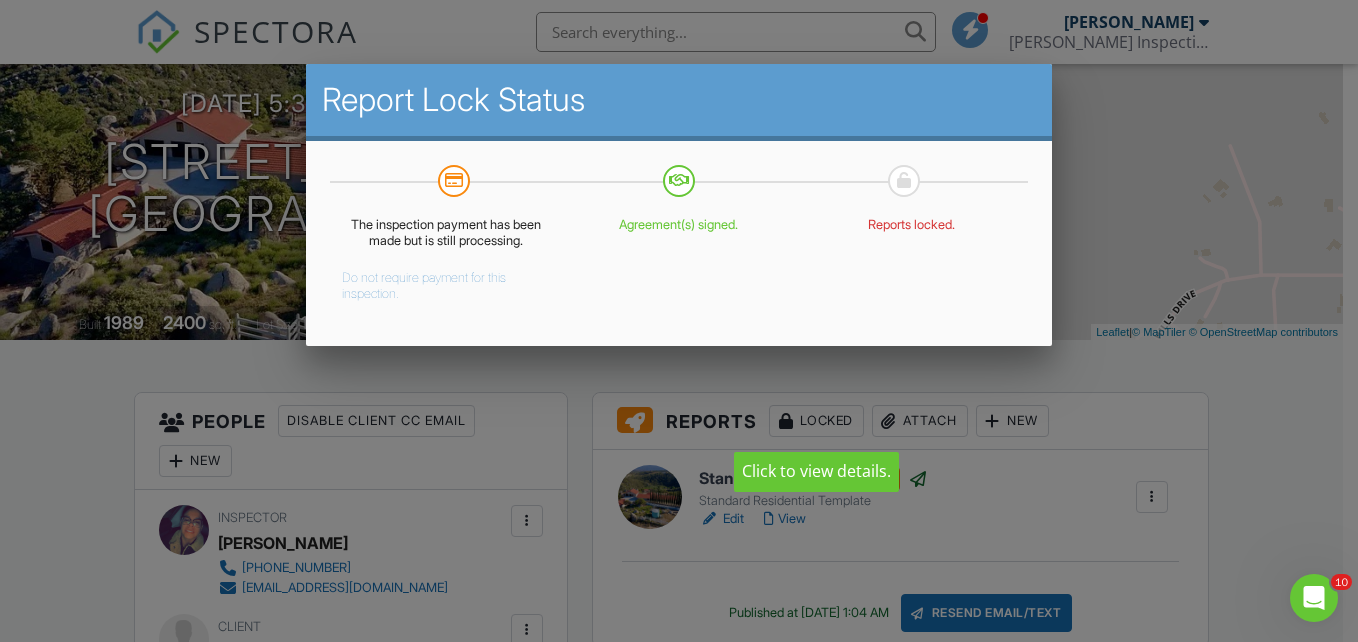 click on "Do not require payment for this inspection." at bounding box center [431, 282] 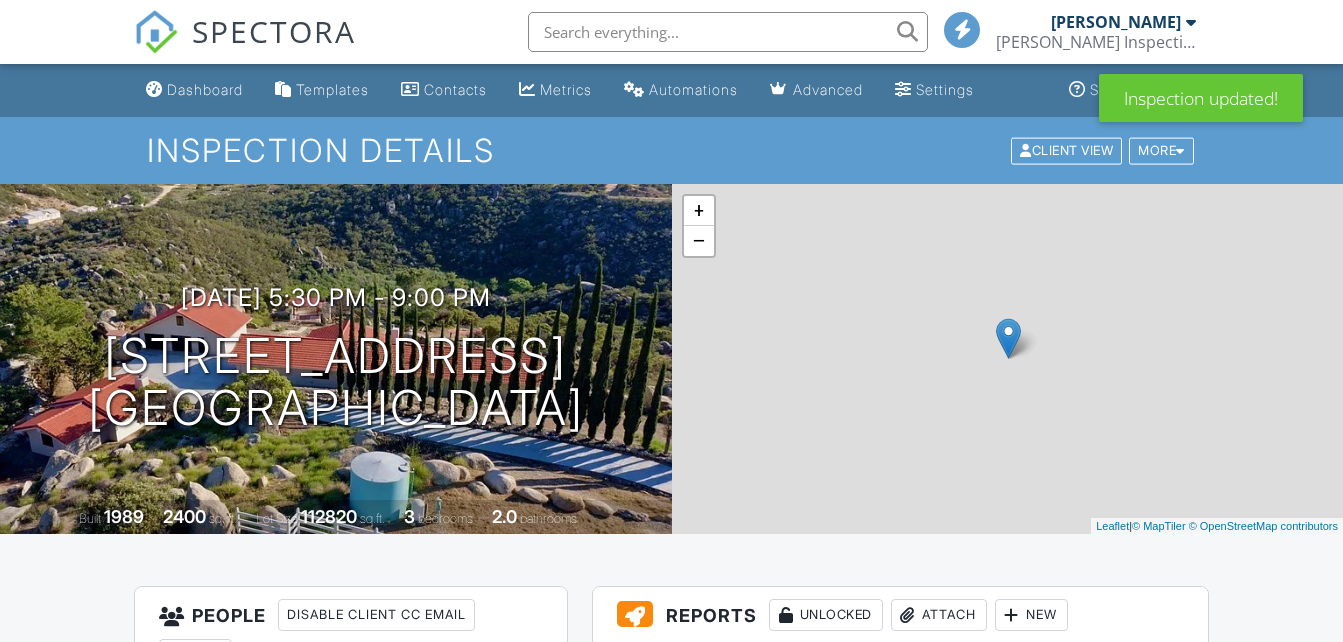 scroll, scrollTop: 0, scrollLeft: 0, axis: both 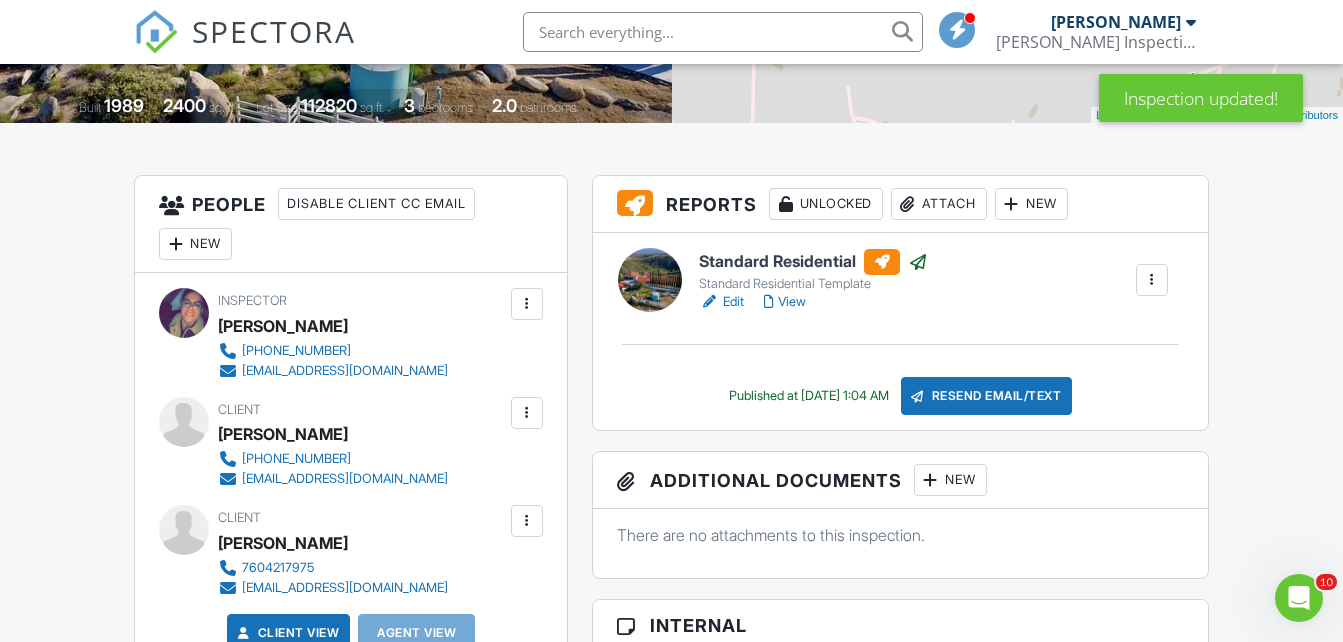 click on "Unlocked" at bounding box center (826, 204) 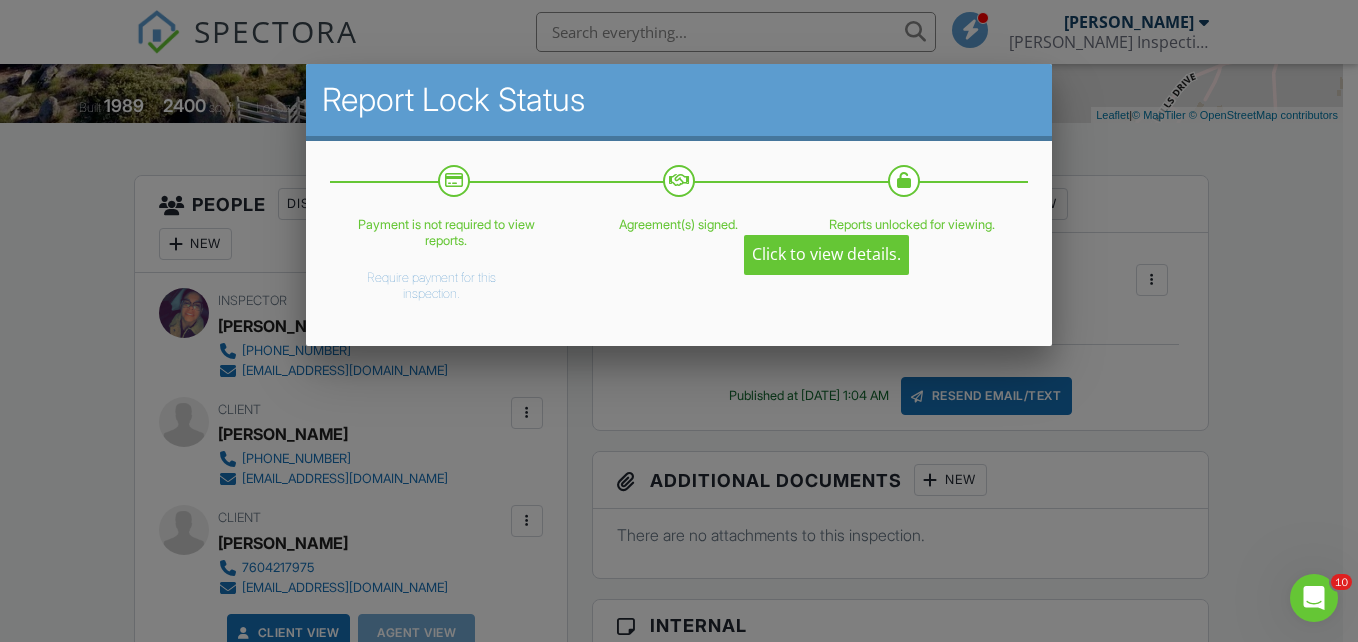 click at bounding box center [679, 301] 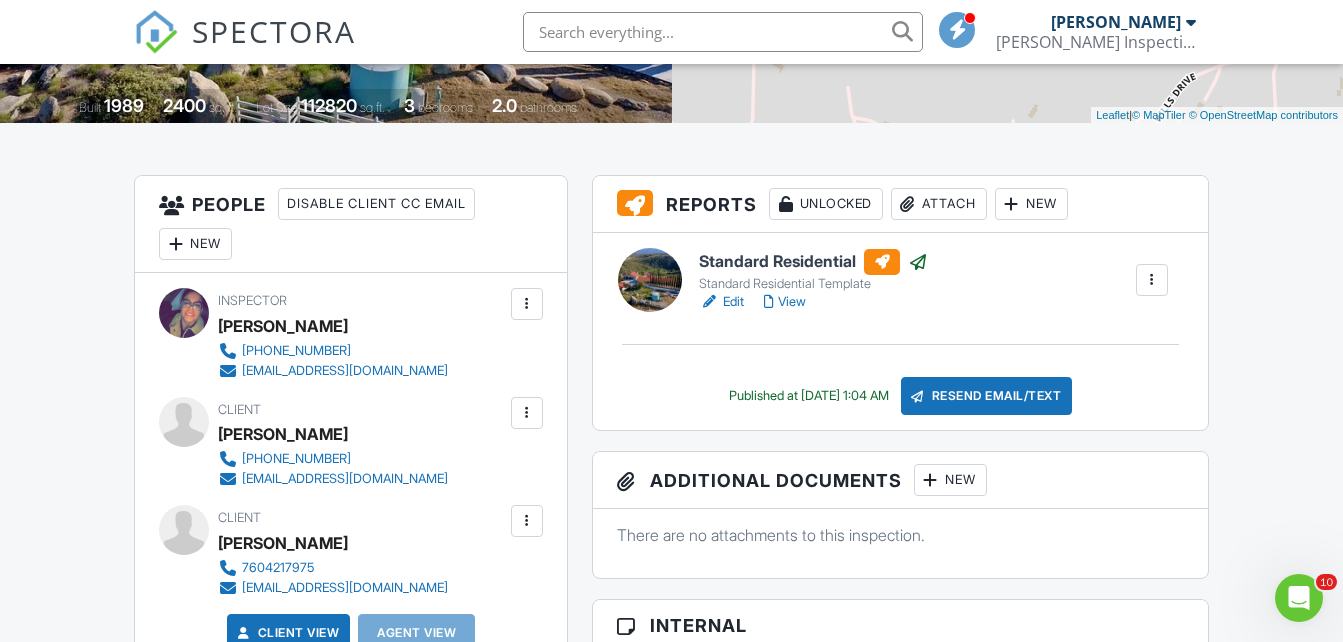 click 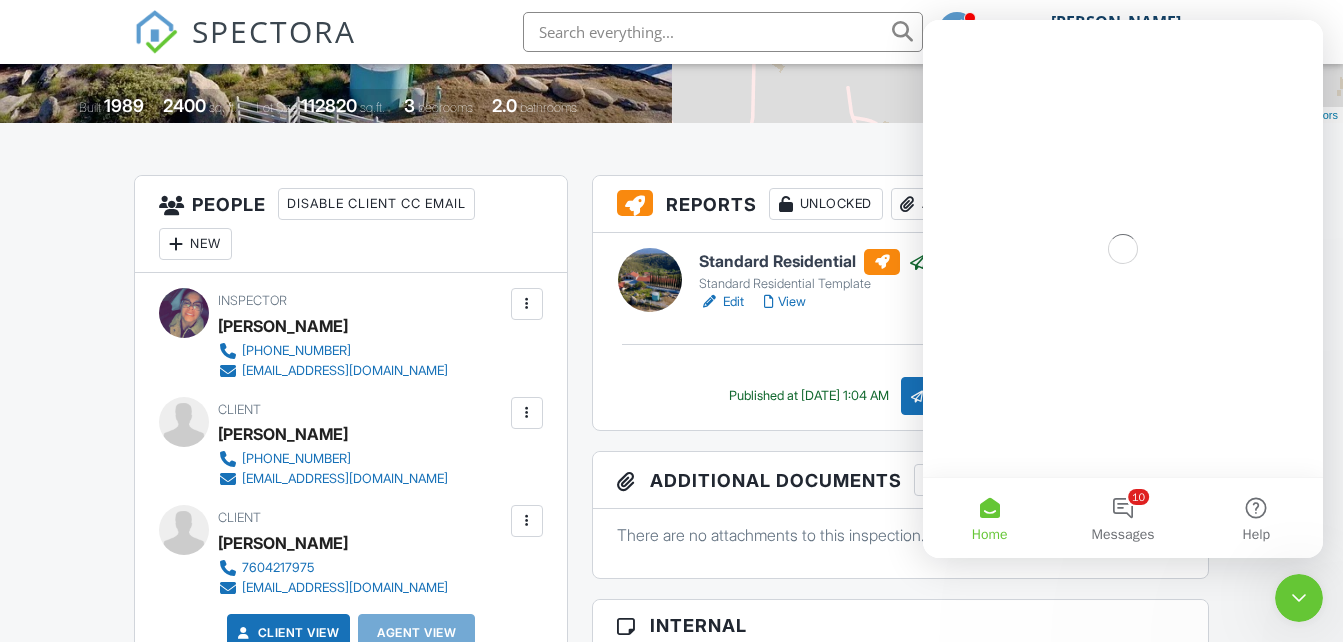 scroll, scrollTop: 0, scrollLeft: 0, axis: both 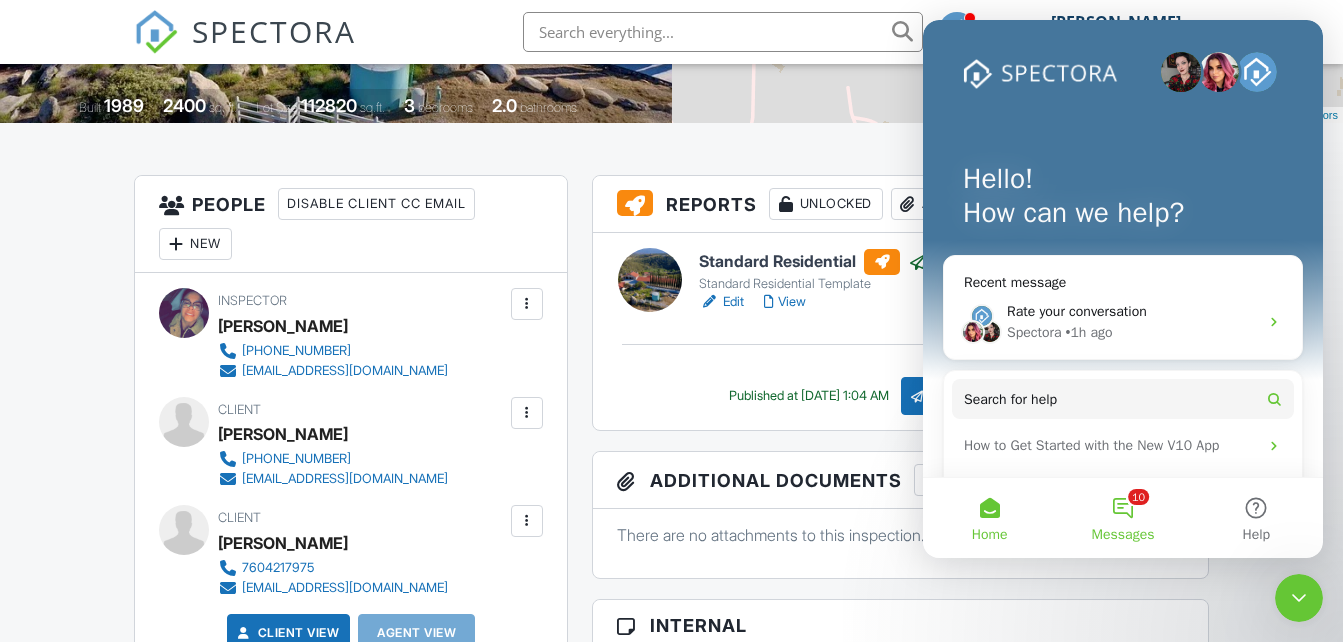 click on "10 Messages" at bounding box center (1122, 518) 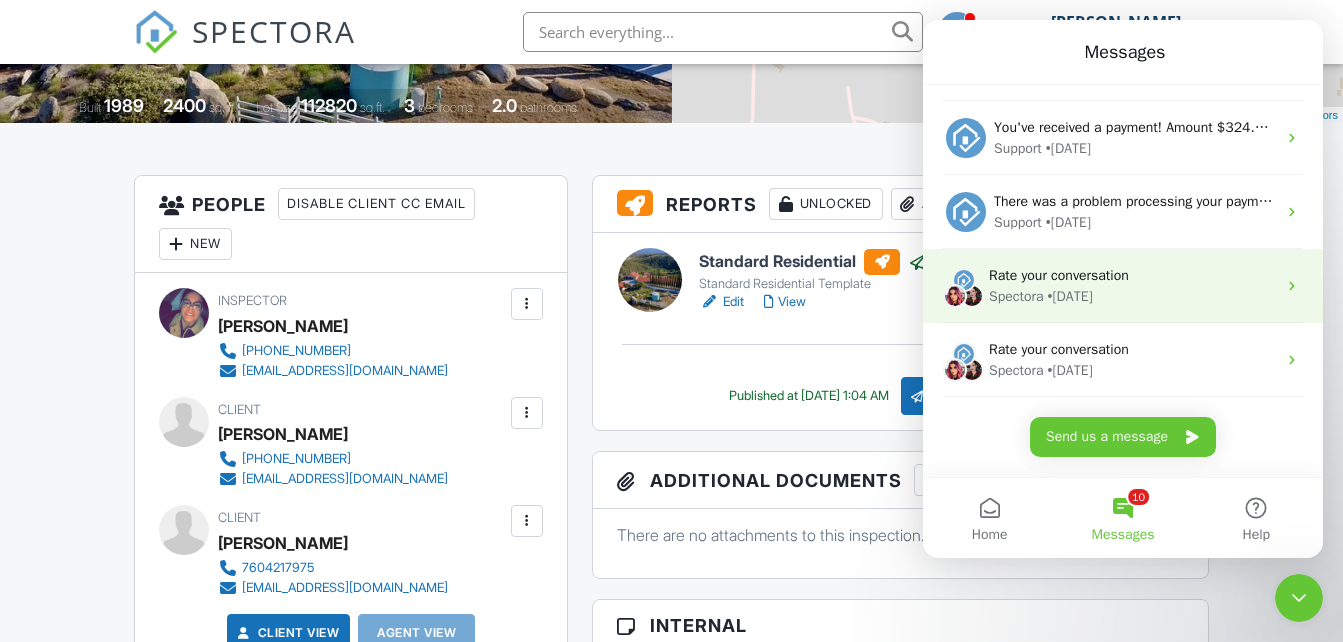 click on "Spectora •  [DATE]" at bounding box center [1132, 296] 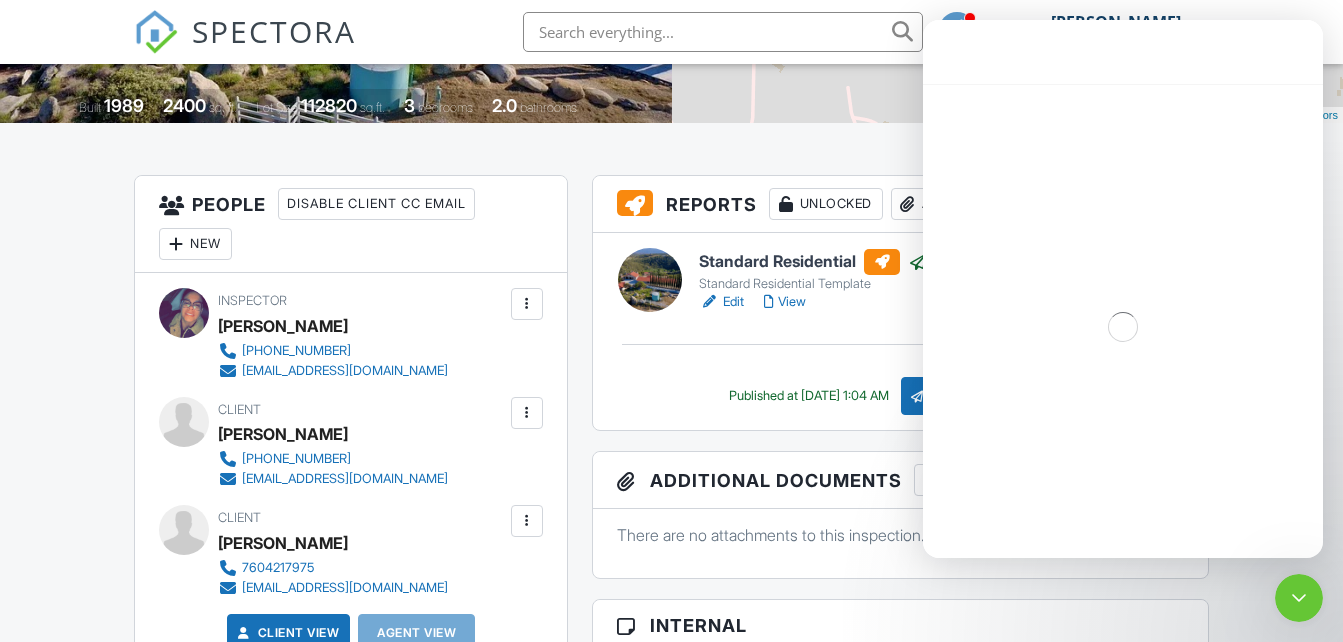 scroll, scrollTop: 347, scrollLeft: 0, axis: vertical 